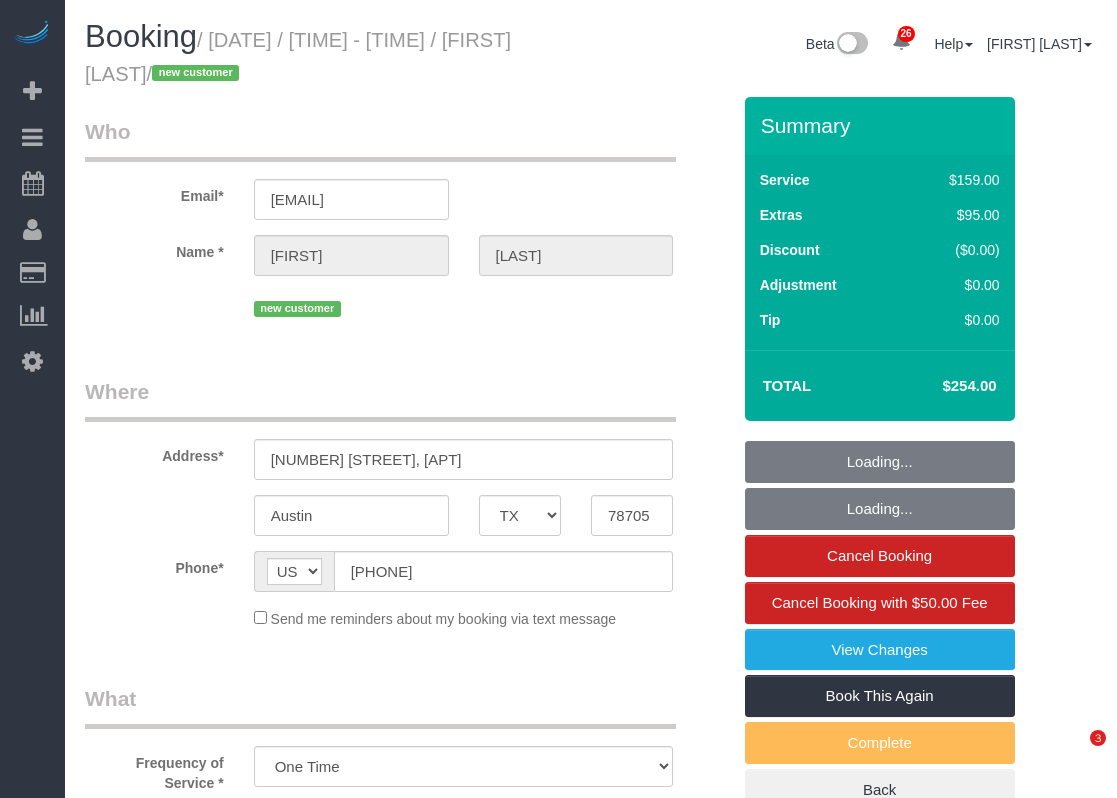 select on "TX" 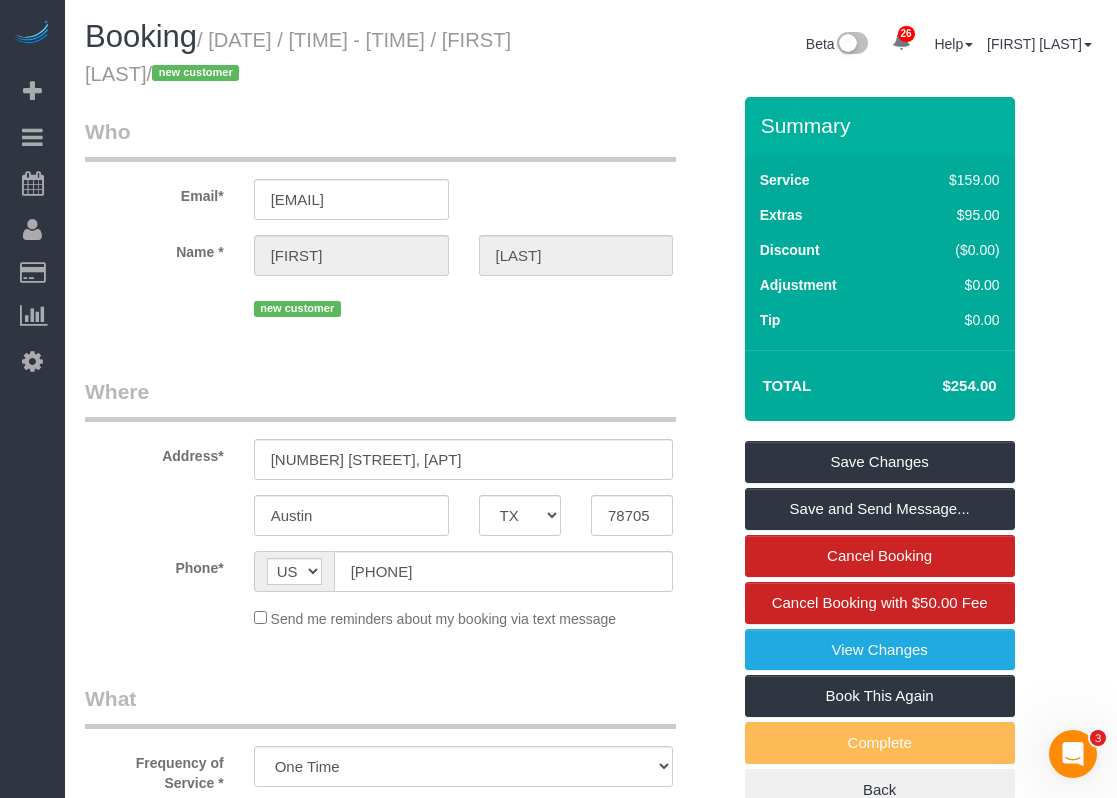 scroll, scrollTop: 0, scrollLeft: 0, axis: both 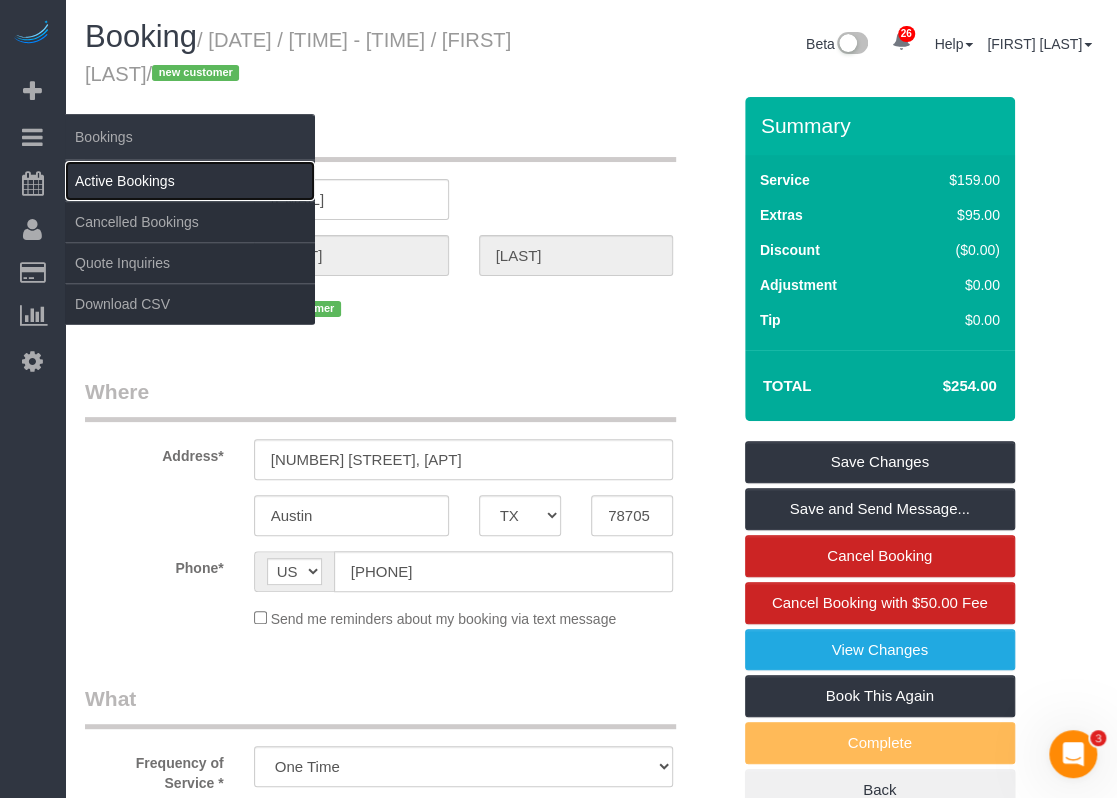 click on "Active Bookings" at bounding box center [190, 181] 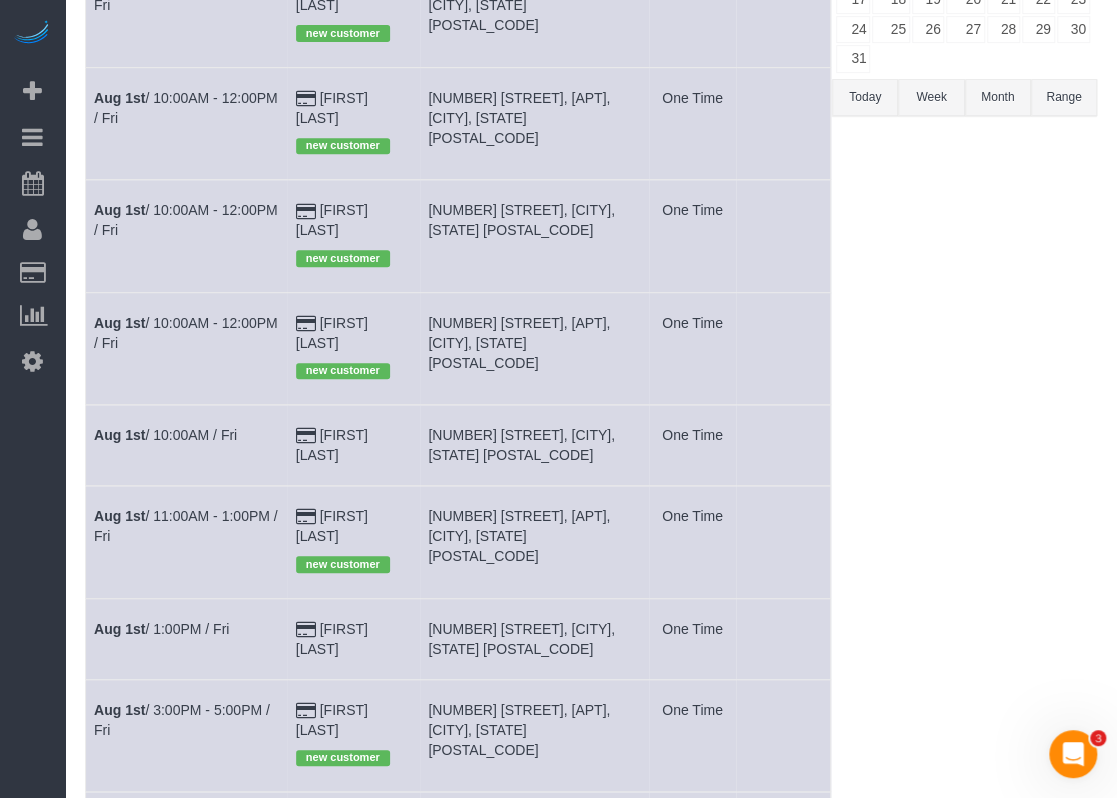 scroll, scrollTop: 400, scrollLeft: 0, axis: vertical 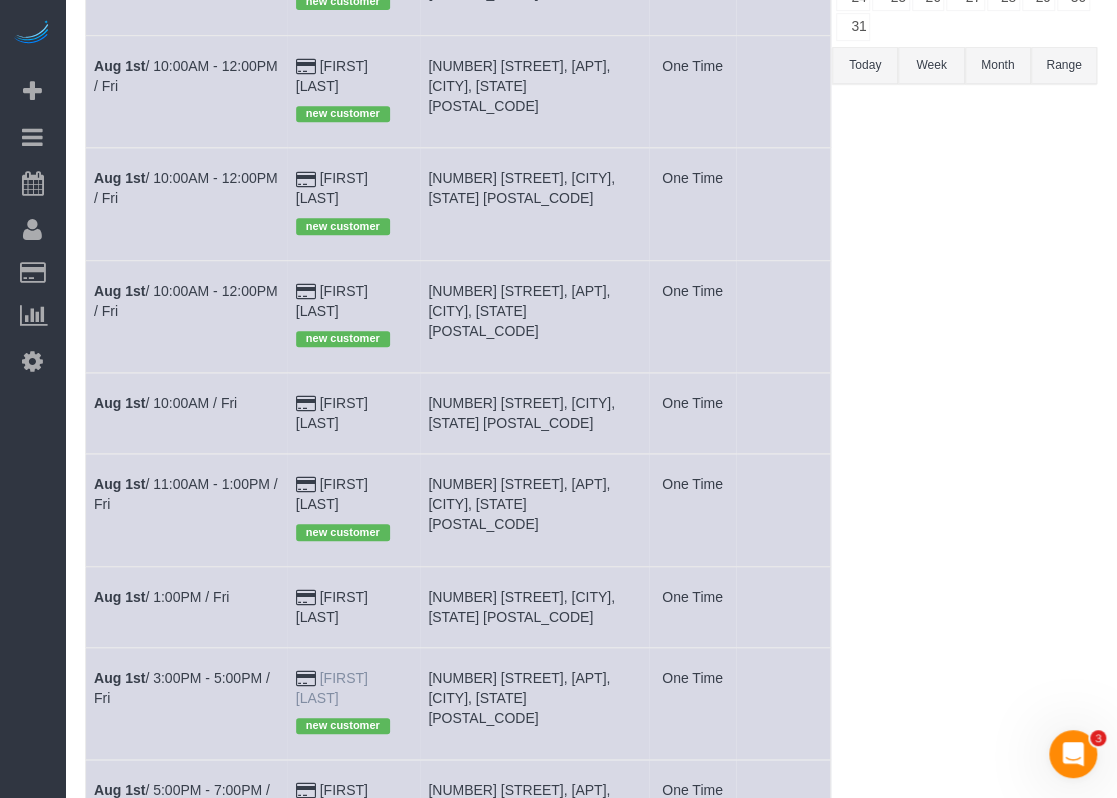 drag, startPoint x: 360, startPoint y: 598, endPoint x: 323, endPoint y: 578, distance: 42.059483 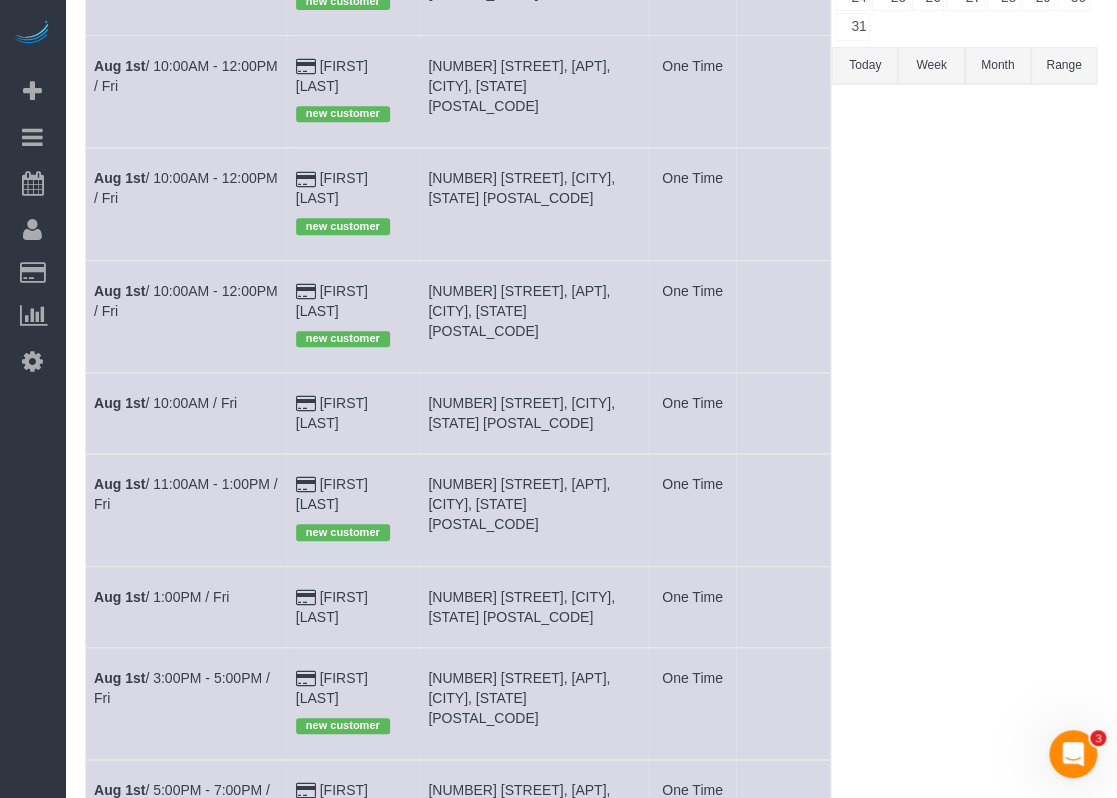 copy on "[FIRST] [LAST]" 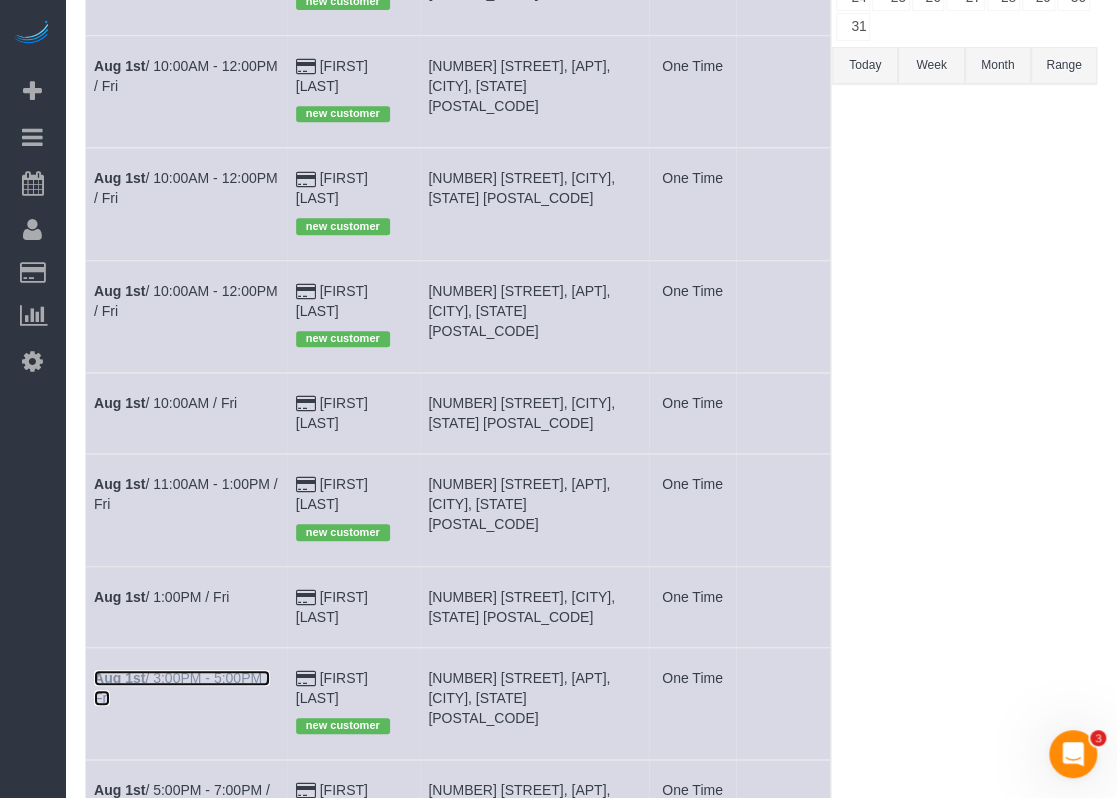 click on "Aug 1st
/ [TIME] - [TIME] / [DAY]" at bounding box center [182, 688] 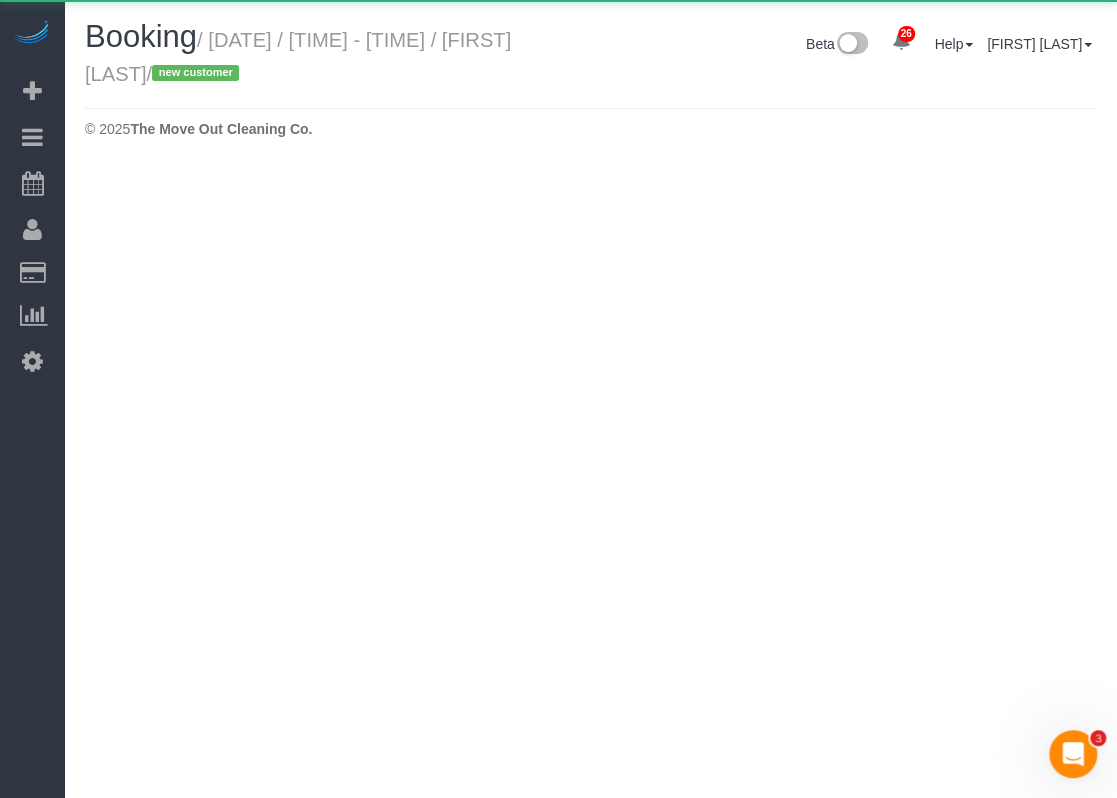 scroll, scrollTop: 0, scrollLeft: 0, axis: both 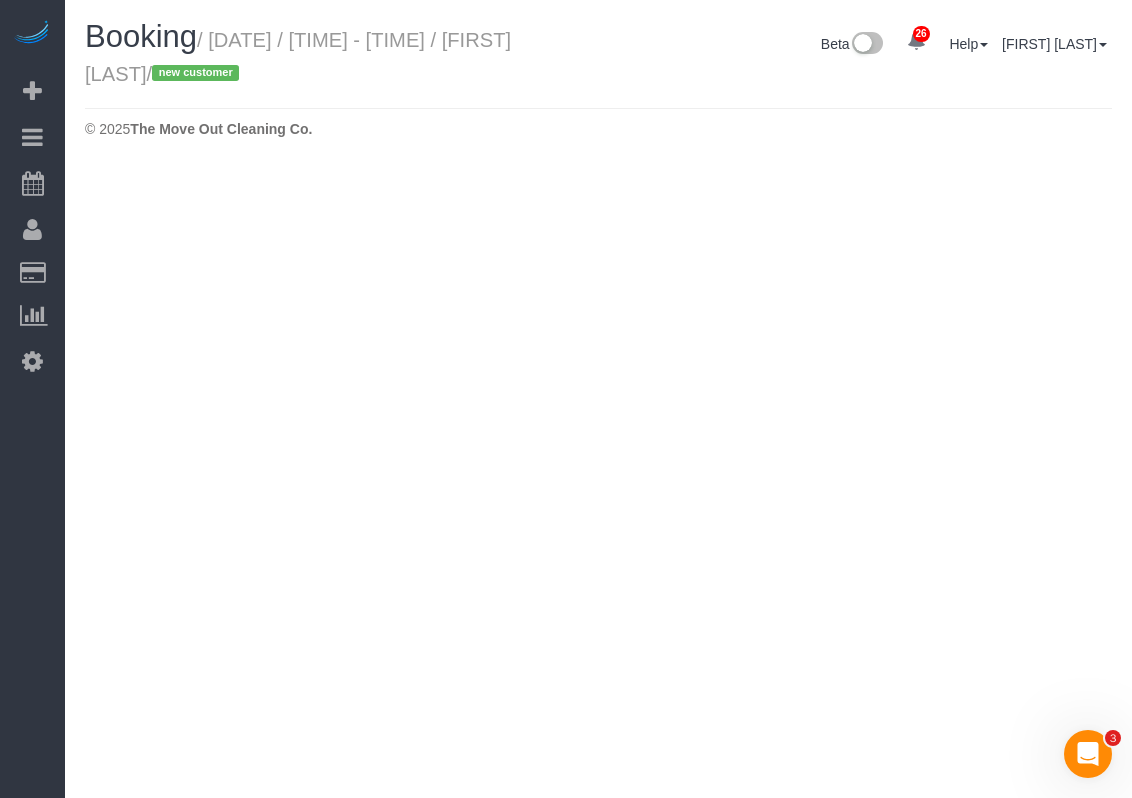 select on "TX" 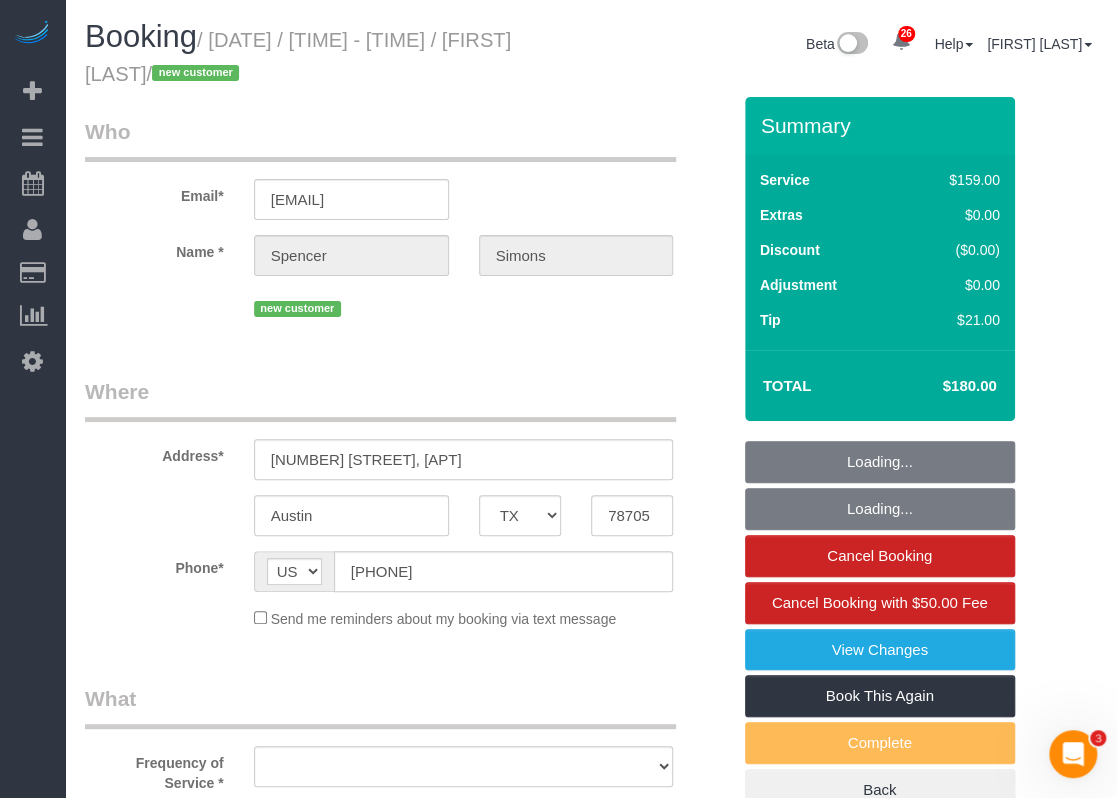 select on "object:2840" 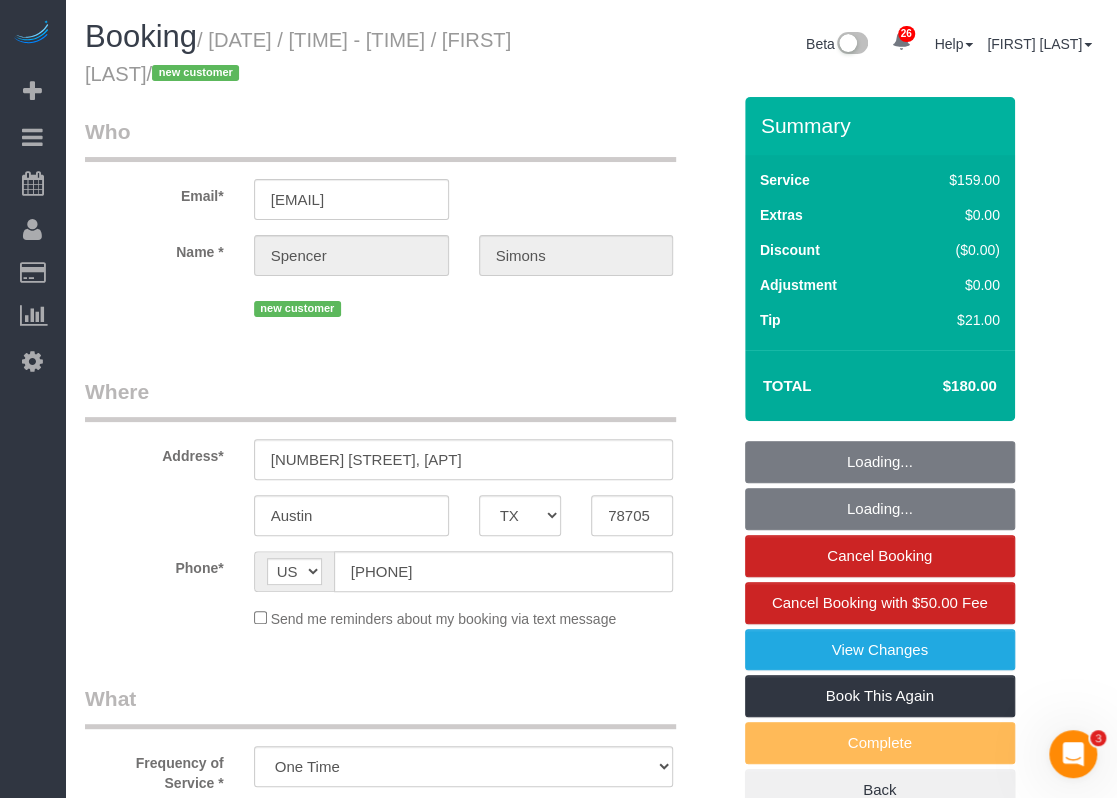 select on "object:2915" 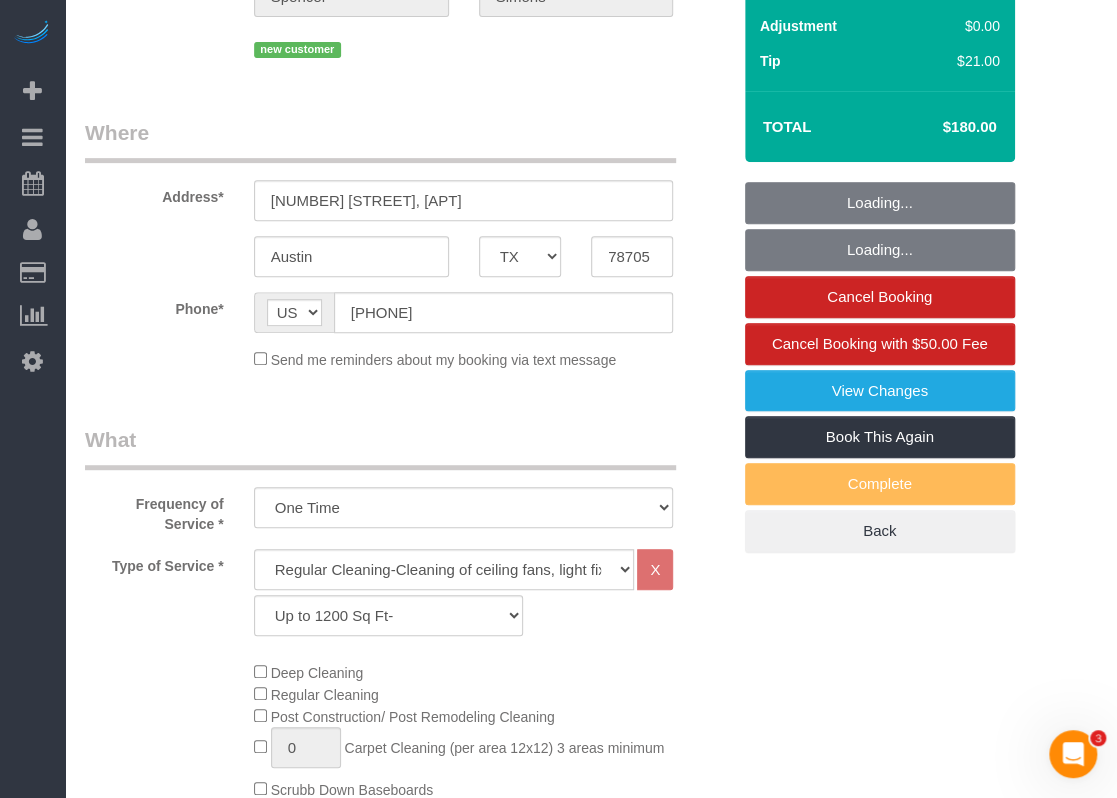 scroll, scrollTop: 300, scrollLeft: 0, axis: vertical 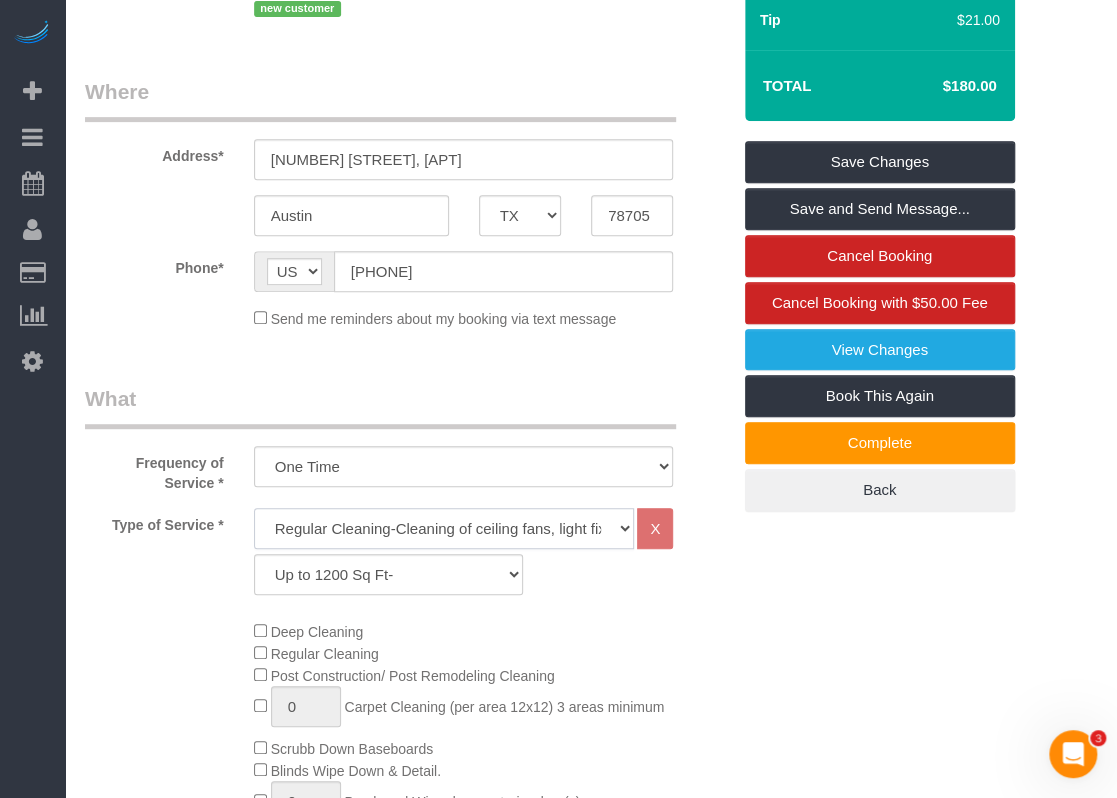 click on "Regular Cleaning-Cleaning of ceiling fans, light fixtures, windowsills, dust baseboards, interior windows, mirrors, dust blinds, countertops, sinks, tubs/showers, toilets, inside all kitchen appliances, inside cabinets, sweeping, mopping, and vacuuming. *Deep Cleaning + $95 (When a heavier cleaning is required due to excess dirt, grime and build-up) Requires more time and products. Price may vary due to condition." 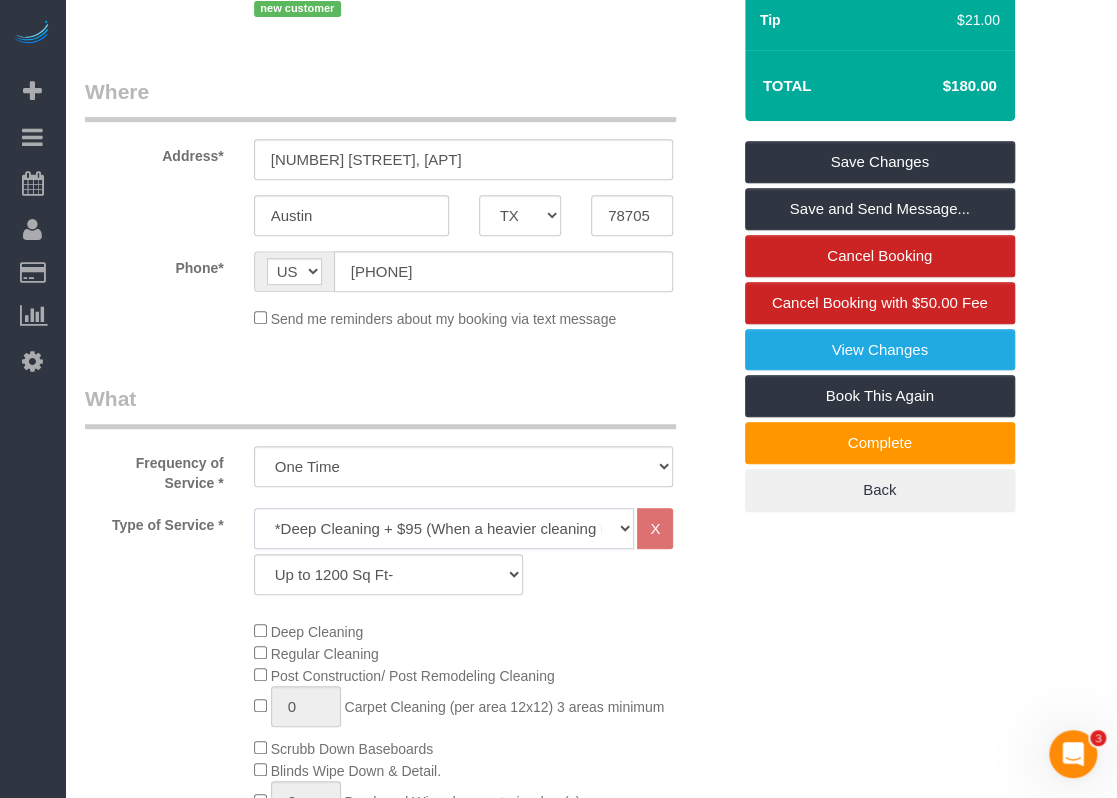click on "Regular Cleaning-Cleaning of ceiling fans, light fixtures, windowsills, dust baseboards, interior windows, mirrors, dust blinds, countertops, sinks, tubs/showers, toilets, inside all kitchen appliances, inside cabinets, sweeping, mopping, and vacuuming. *Deep Cleaning + $95 (When a heavier cleaning is required due to excess dirt, grime and build-up) Requires more time and products. Price may vary due to condition." 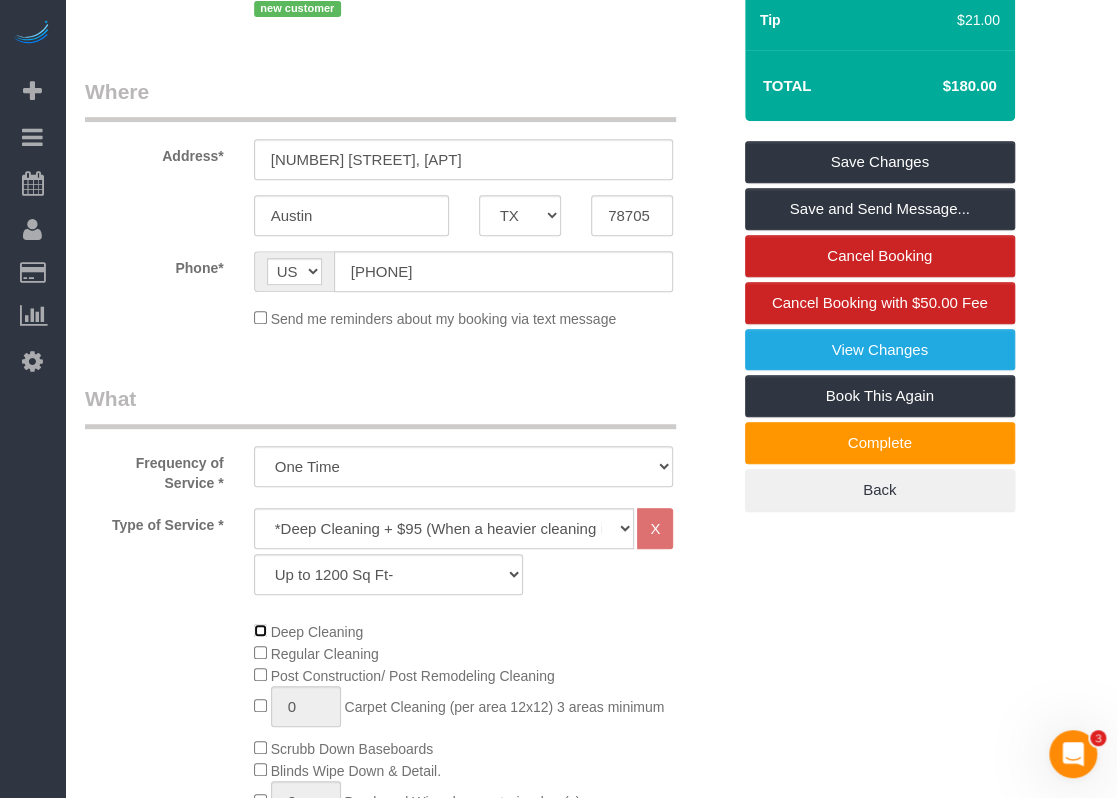 click on "Deep Cleaning
Regular Cleaning
Post Construction/ Post Remodeling Cleaning
0
Carpet Cleaning (per area 12x12) 3 areas minimum
Scrubb Down Baseboards
Blinds Wipe Down & Detail.
0
Brush and Wipe down exterior door(s)
0
Porch Sweeping
0" 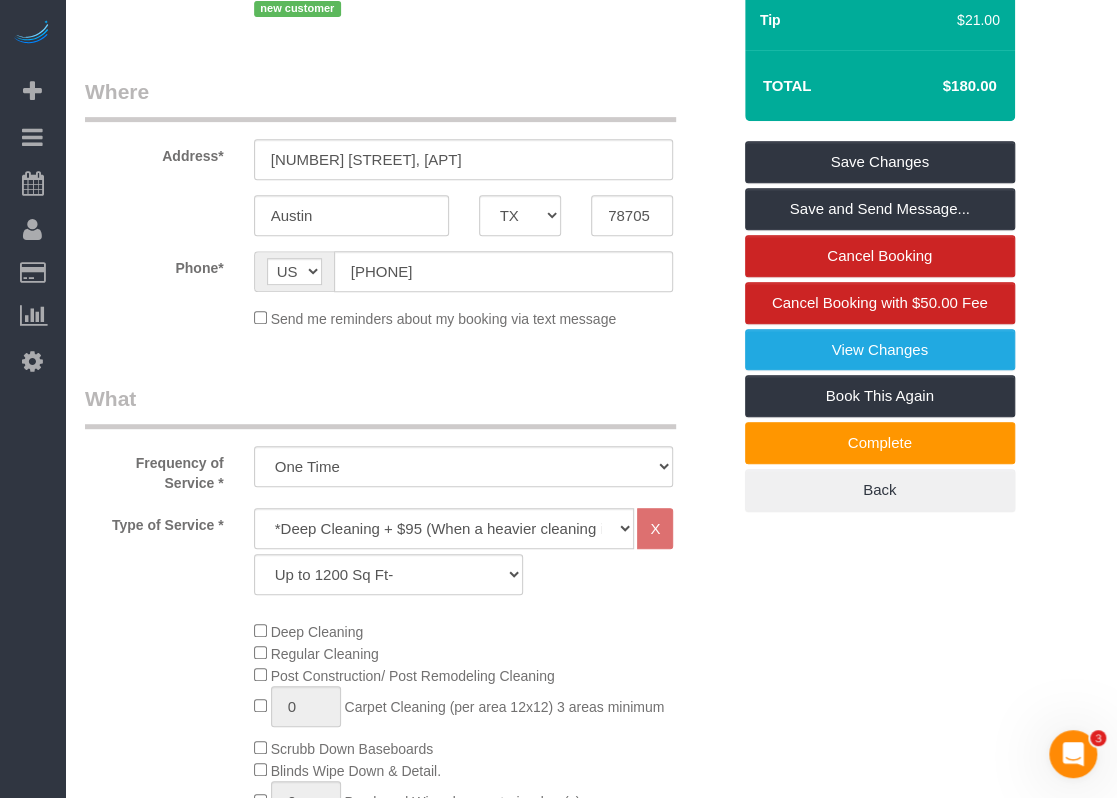 click on "Who
Email*
[EMAIL]
Name *
[FIRST]
[LAST]
new customer
Where
Address*
[NUMBER] [STREET], [APT]
[CITY]
[STATE]
[STATE]
[STATE]
[STATE]
[STATE]
[STATE]
[STATE]
[STATE]
[STATE]
[STATE]
[STATE]
[STATE]
[STATE]
[STATE]
[STATE]
[STATE]
[STATE]
[STATE]
[STATE]
[STATE]
[STATE]
[STATE]
[STATE]
[STATE]
[STATE]
[STATE]
[STATE]" at bounding box center [591, 1157] 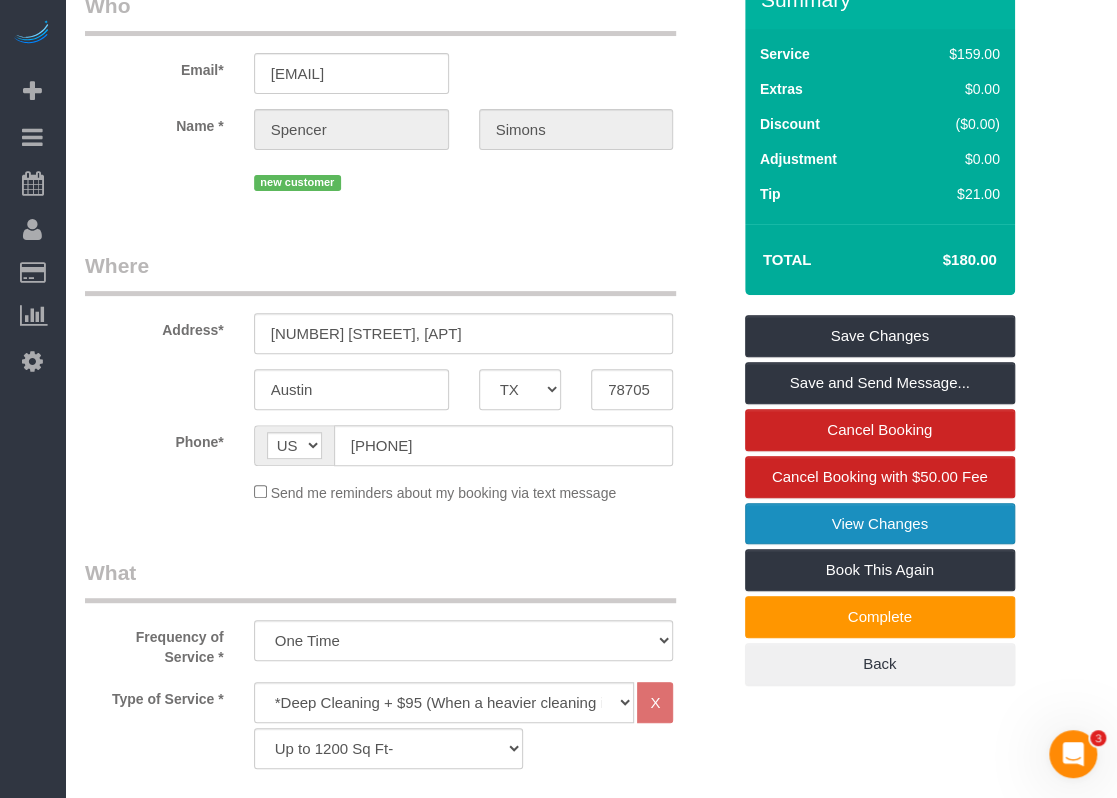 scroll, scrollTop: 0, scrollLeft: 0, axis: both 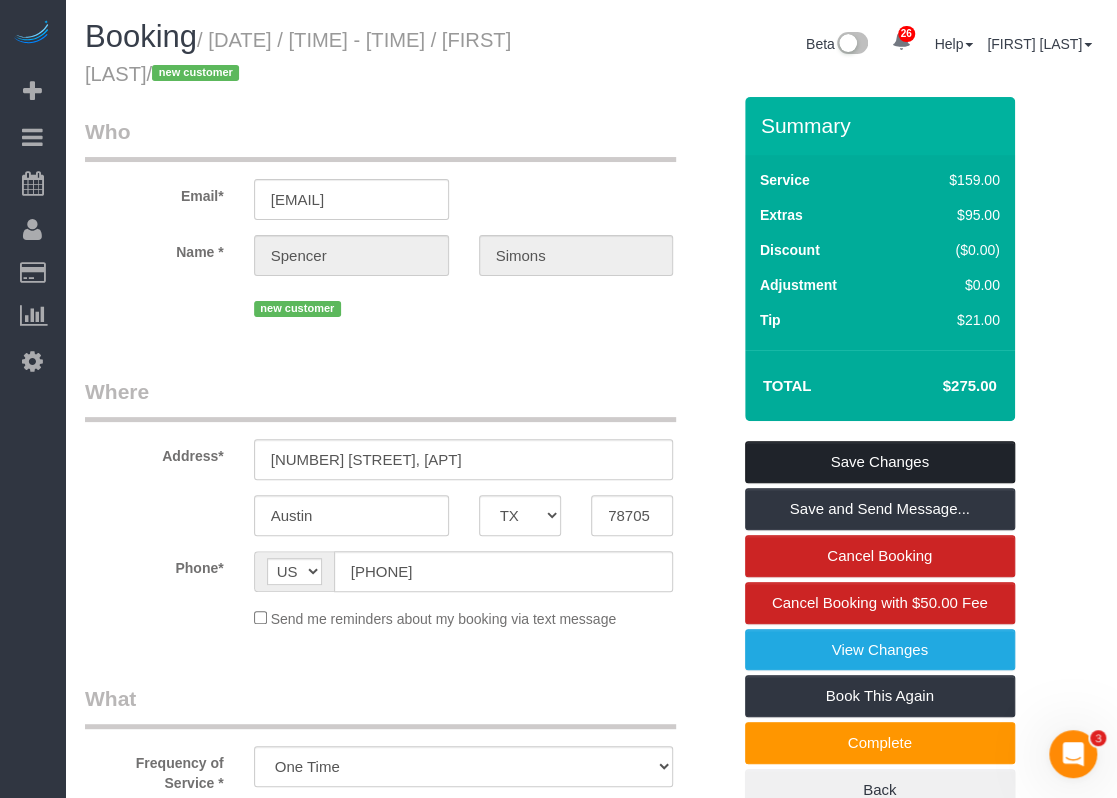 click on "Save Changes" at bounding box center [880, 462] 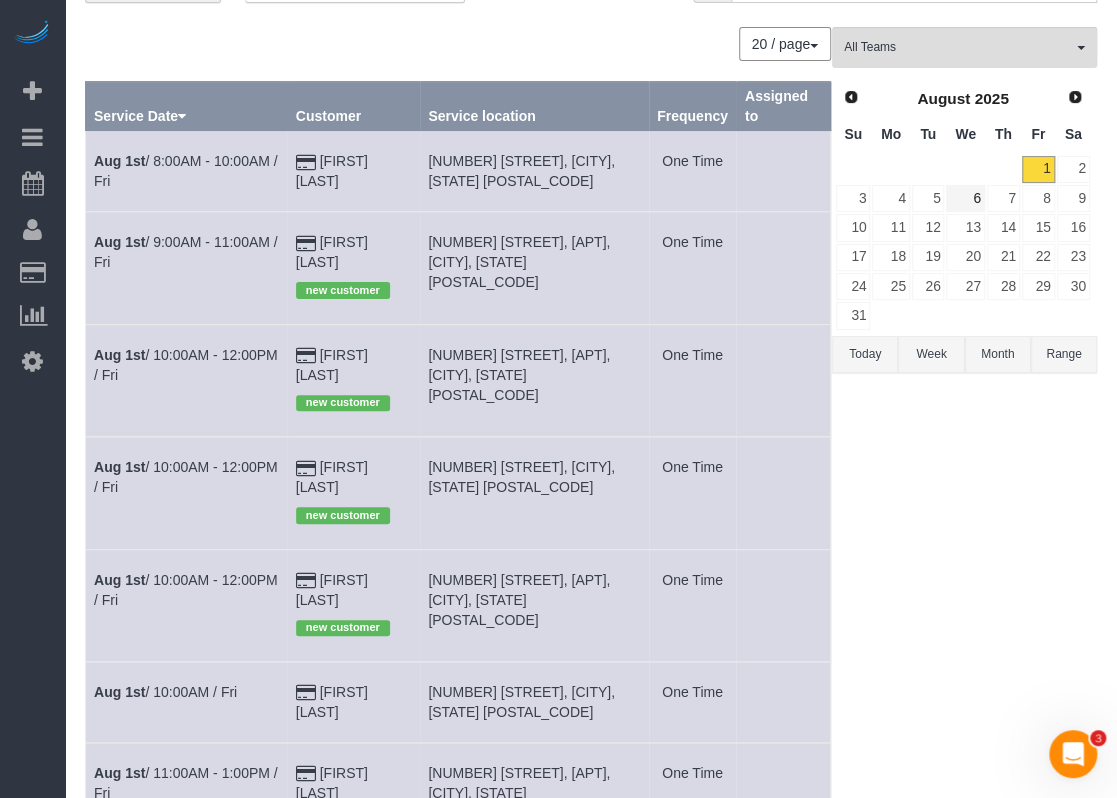 scroll, scrollTop: 0, scrollLeft: 0, axis: both 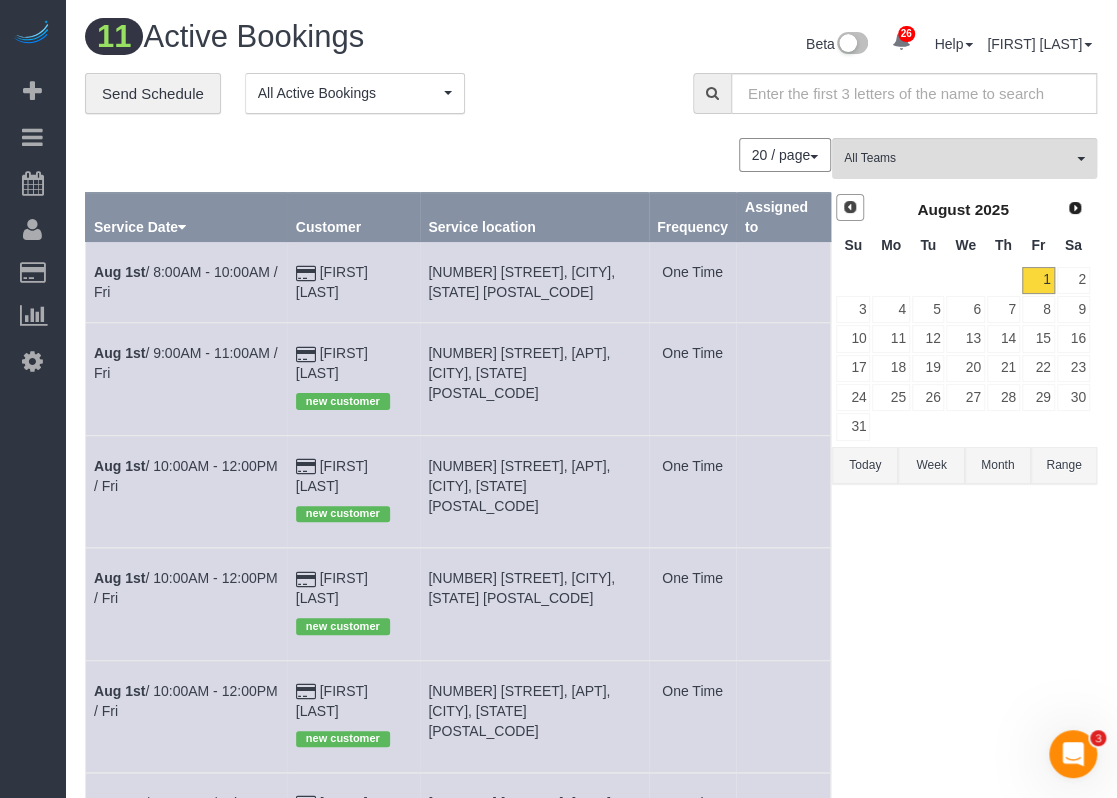 click on "Prev" at bounding box center (850, 207) 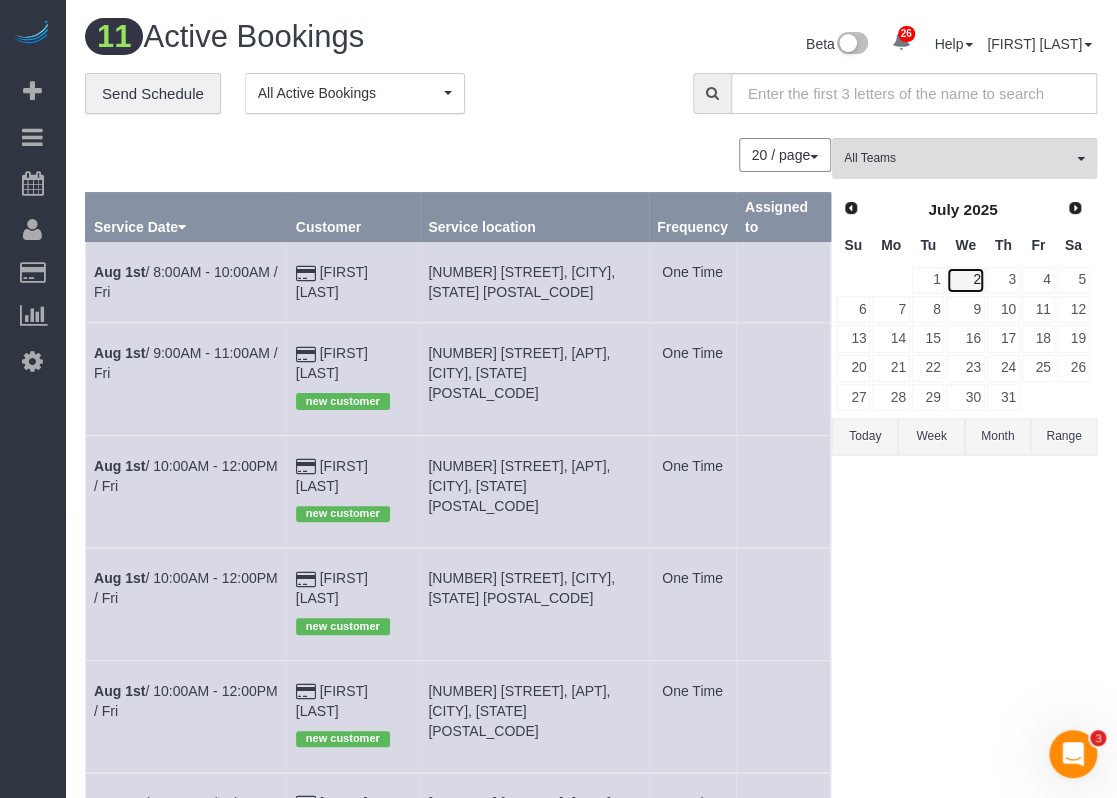 click on "2" at bounding box center (965, 280) 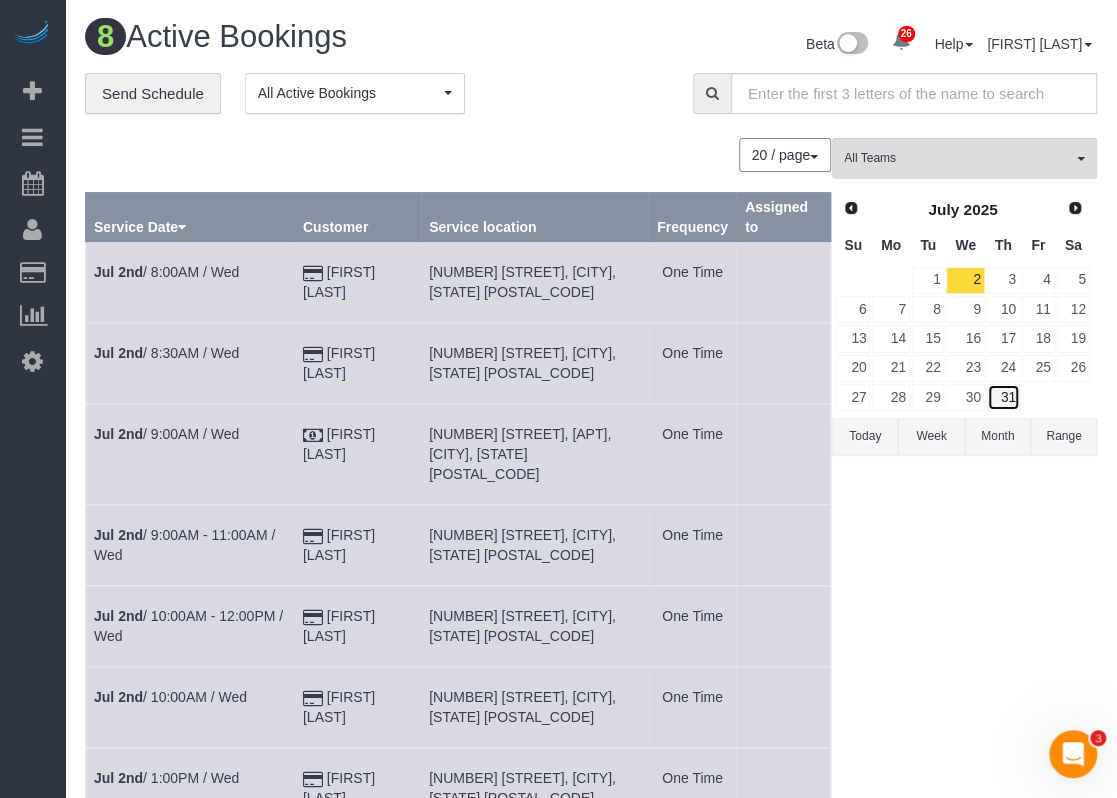 click on "31" at bounding box center (1003, 397) 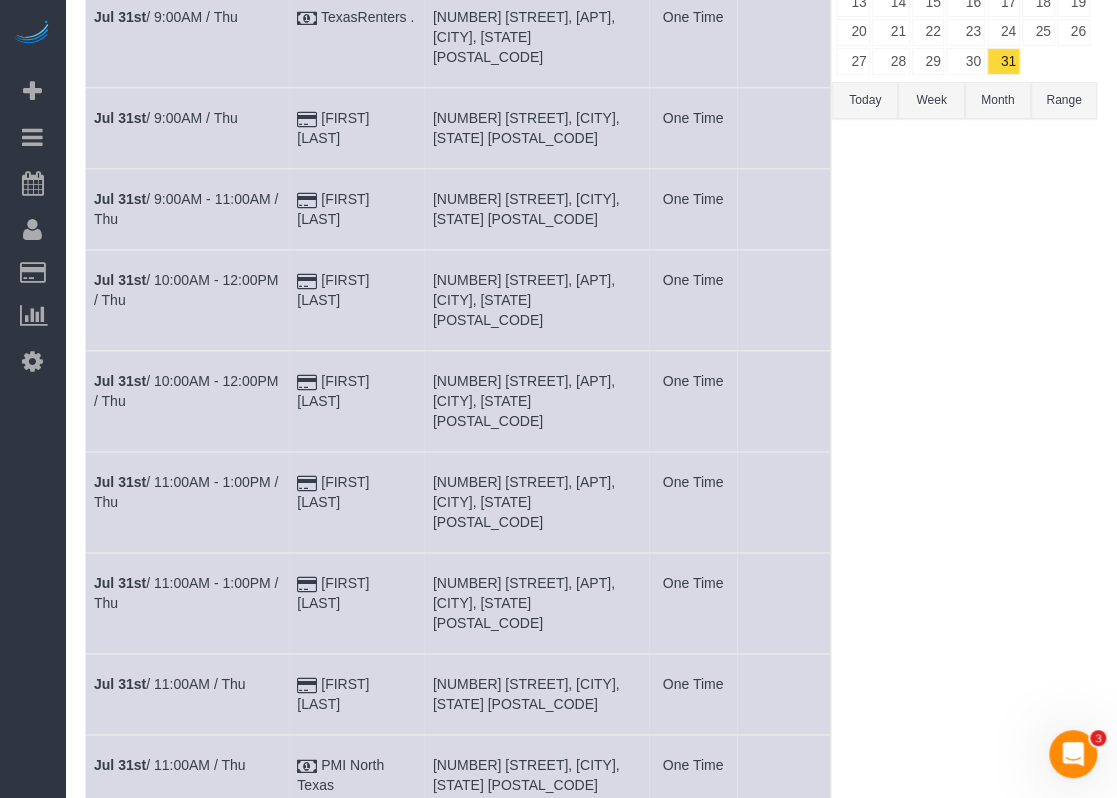 scroll, scrollTop: 158, scrollLeft: 0, axis: vertical 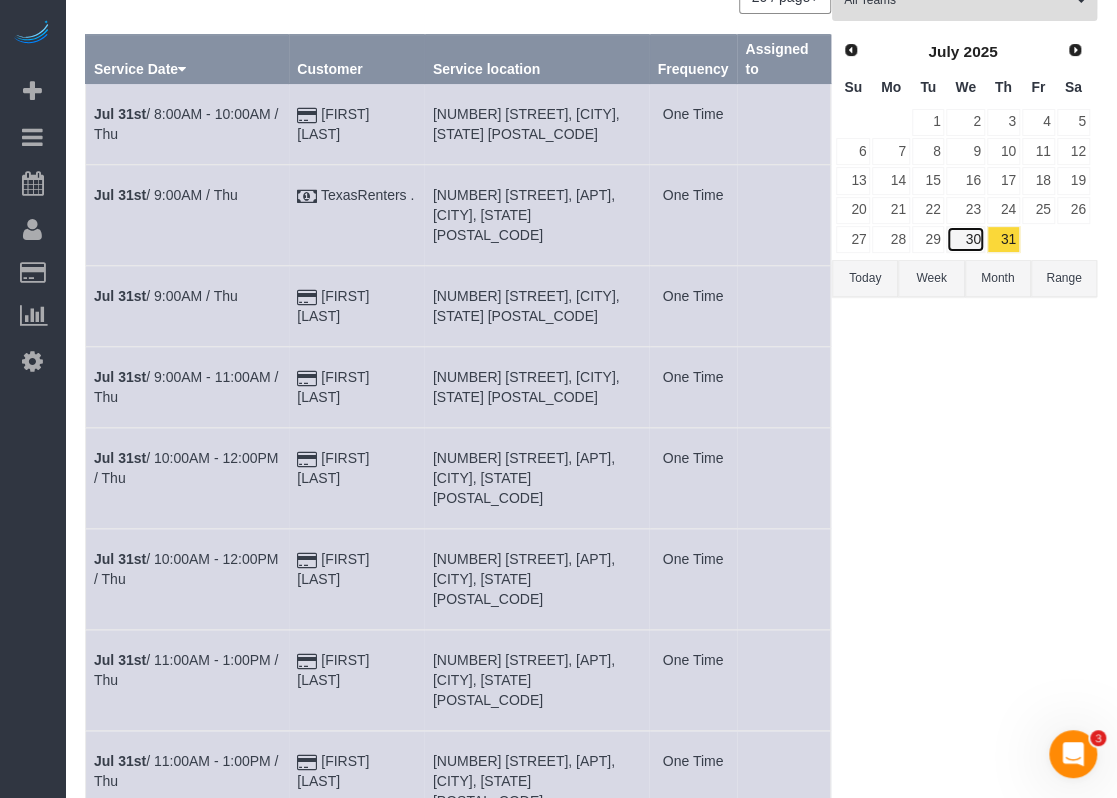 click on "30" at bounding box center (965, 239) 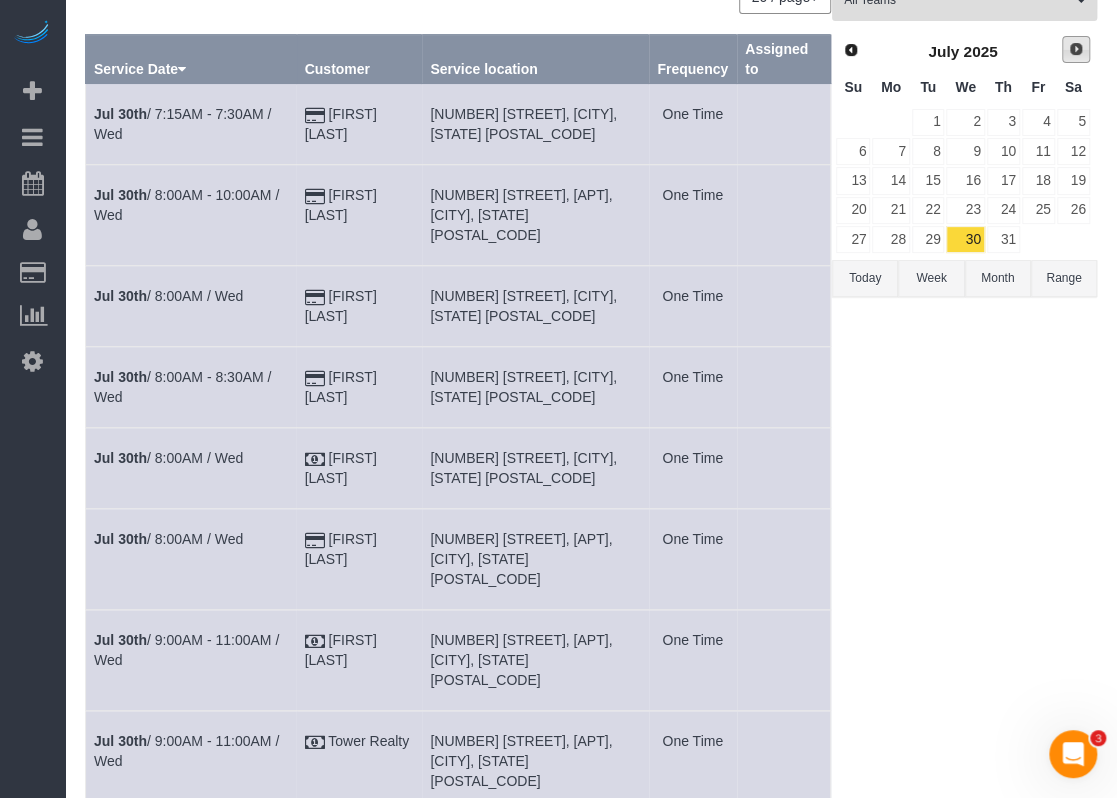 click on "Next" at bounding box center (1076, 49) 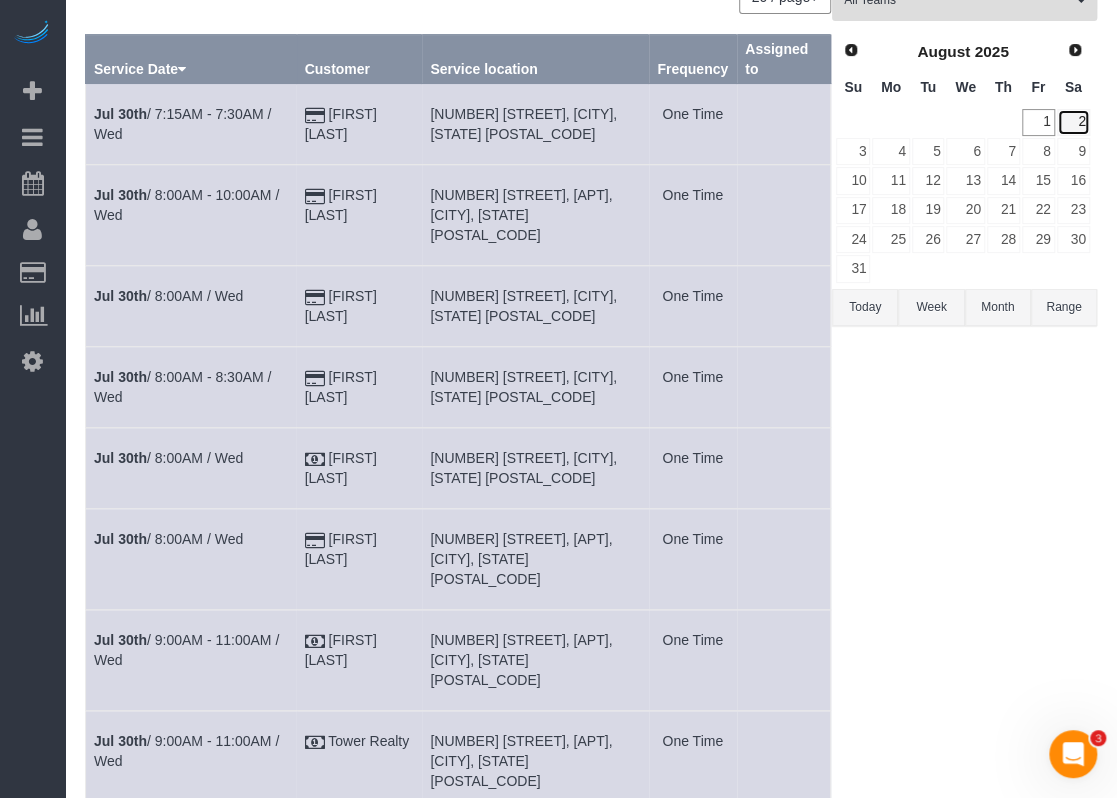 click on "2" at bounding box center (1073, 122) 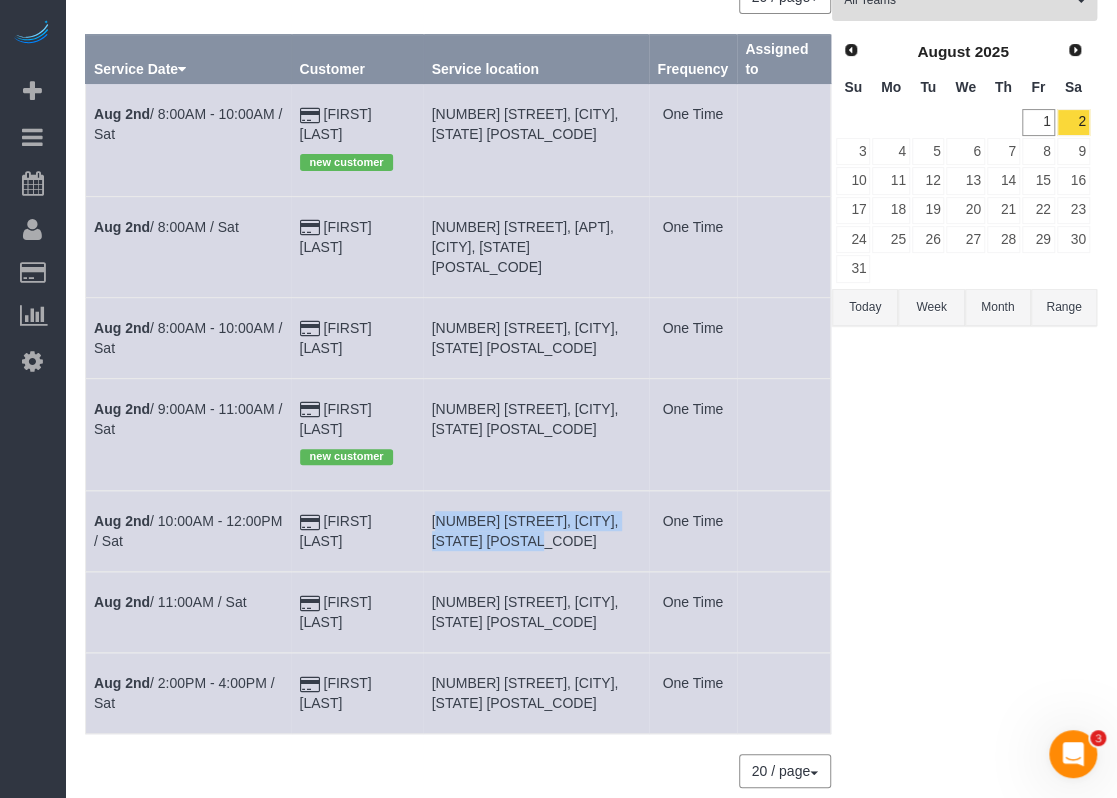 drag, startPoint x: 510, startPoint y: 479, endPoint x: 446, endPoint y: 449, distance: 70.68239 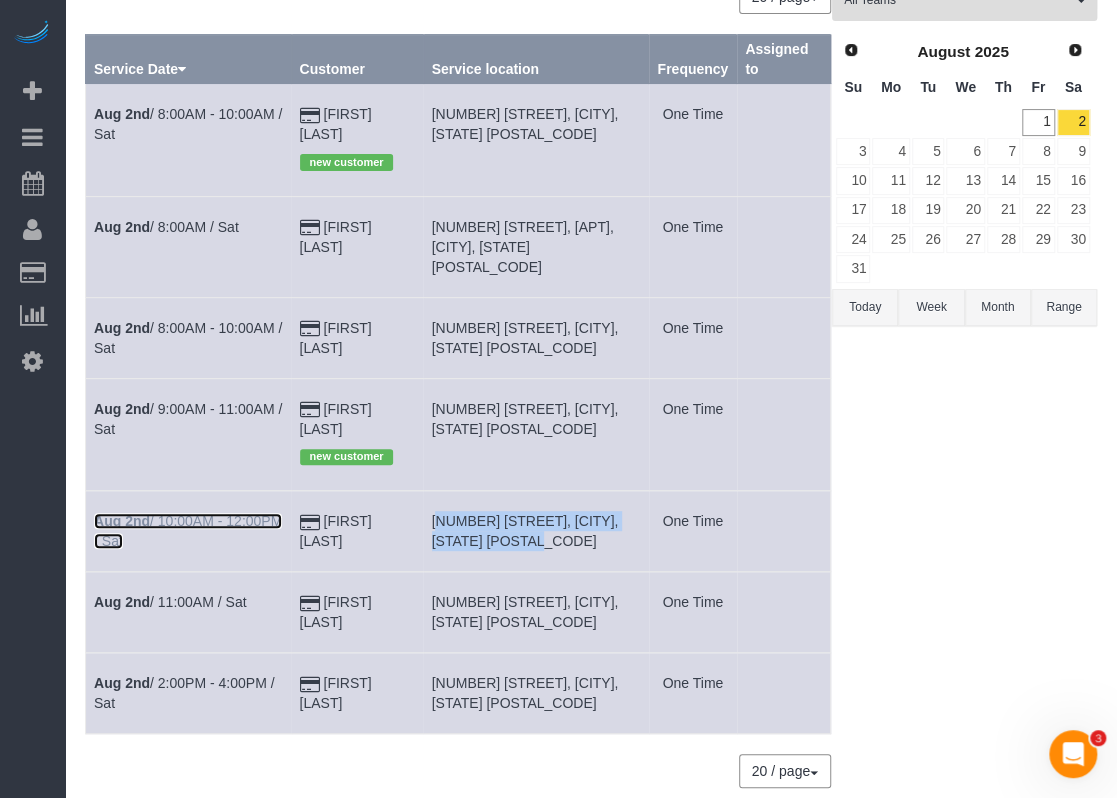 click on "Aug 2nd
/ [TIME] - [TIME] / [DAY]" at bounding box center (188, 531) 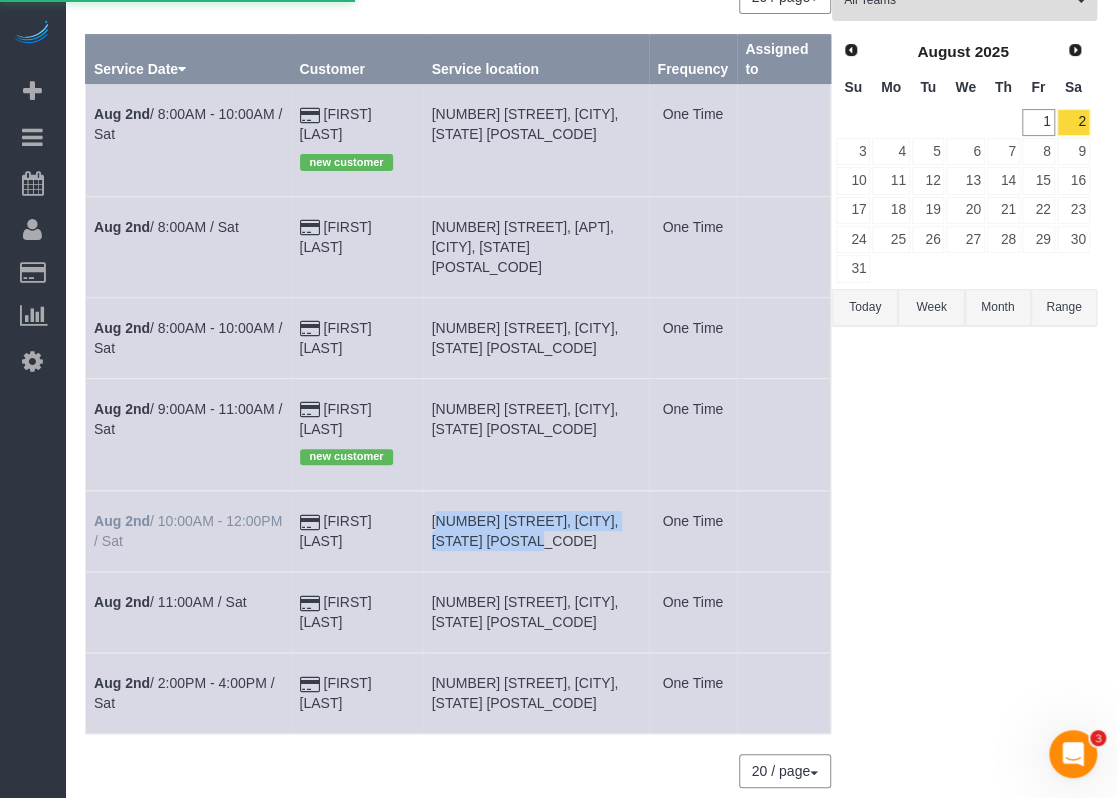 scroll, scrollTop: 0, scrollLeft: 0, axis: both 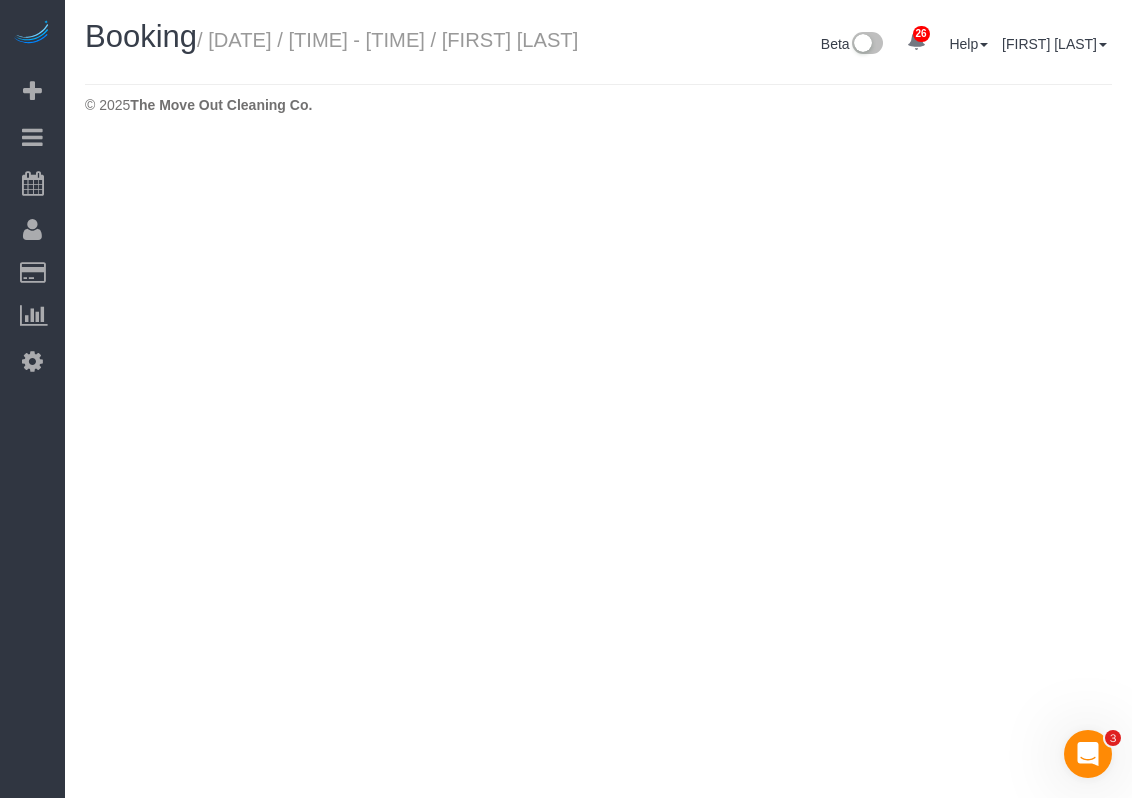 select on "TX" 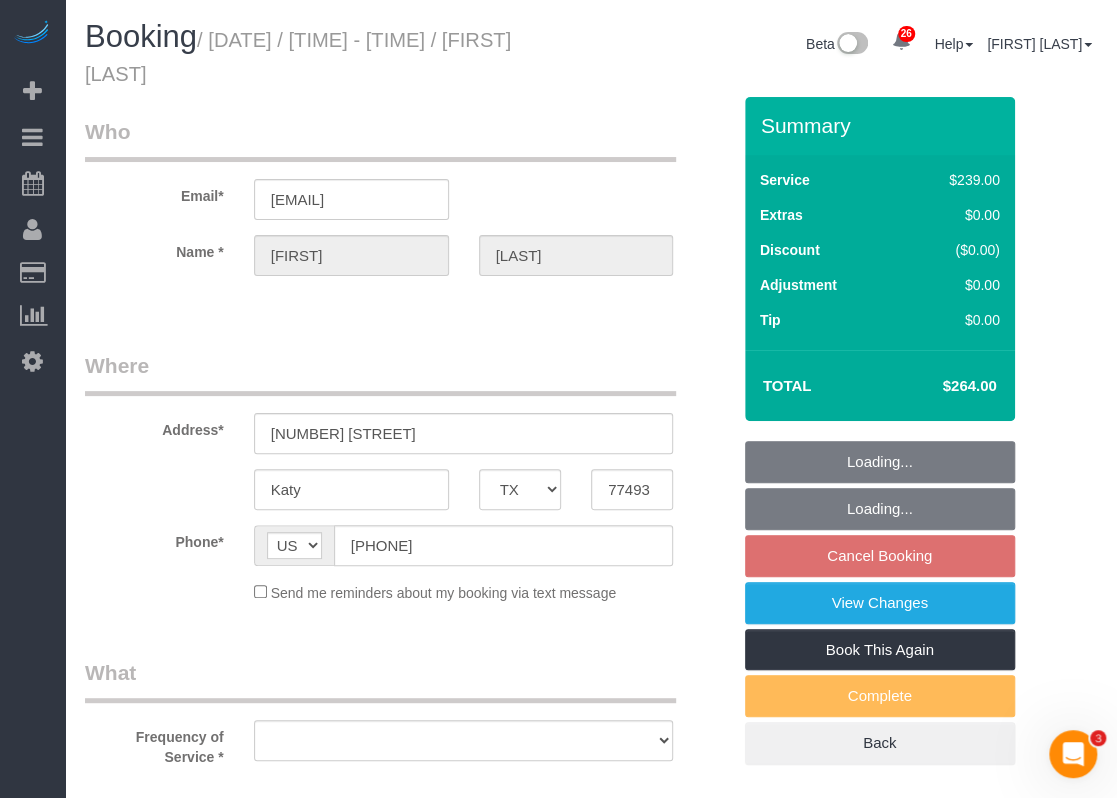 select on "spot65" 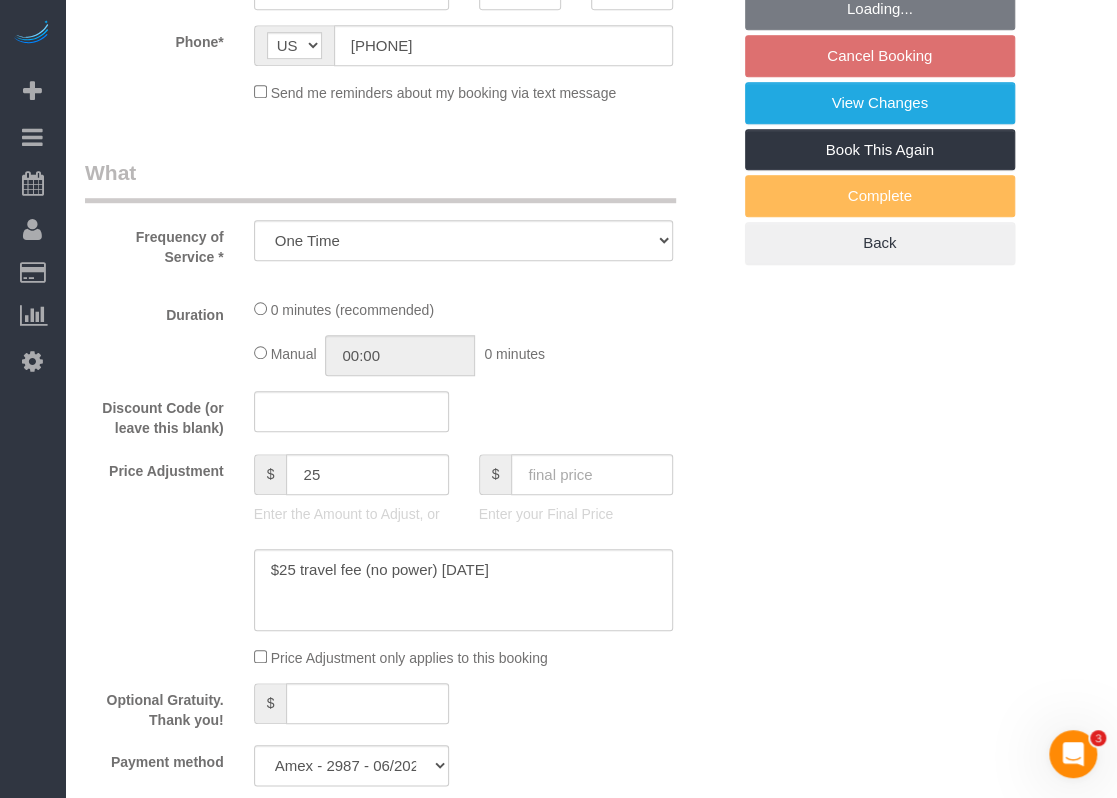 select on "3" 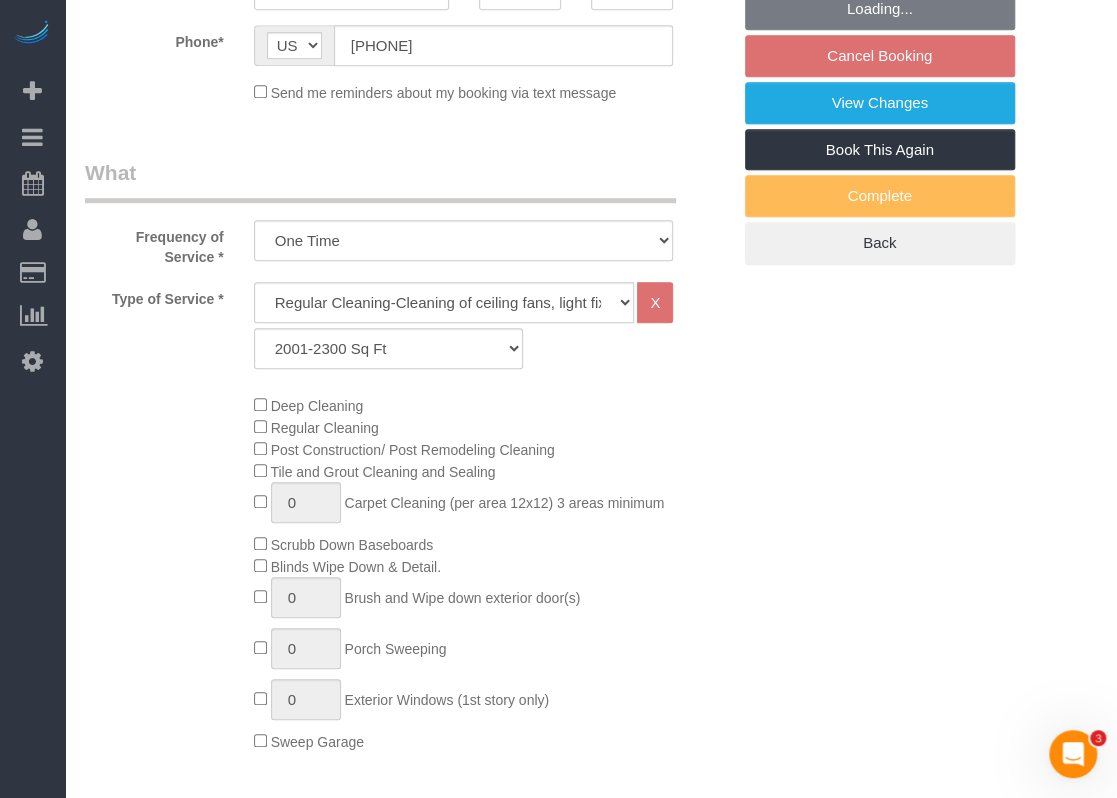 select on "object:3985" 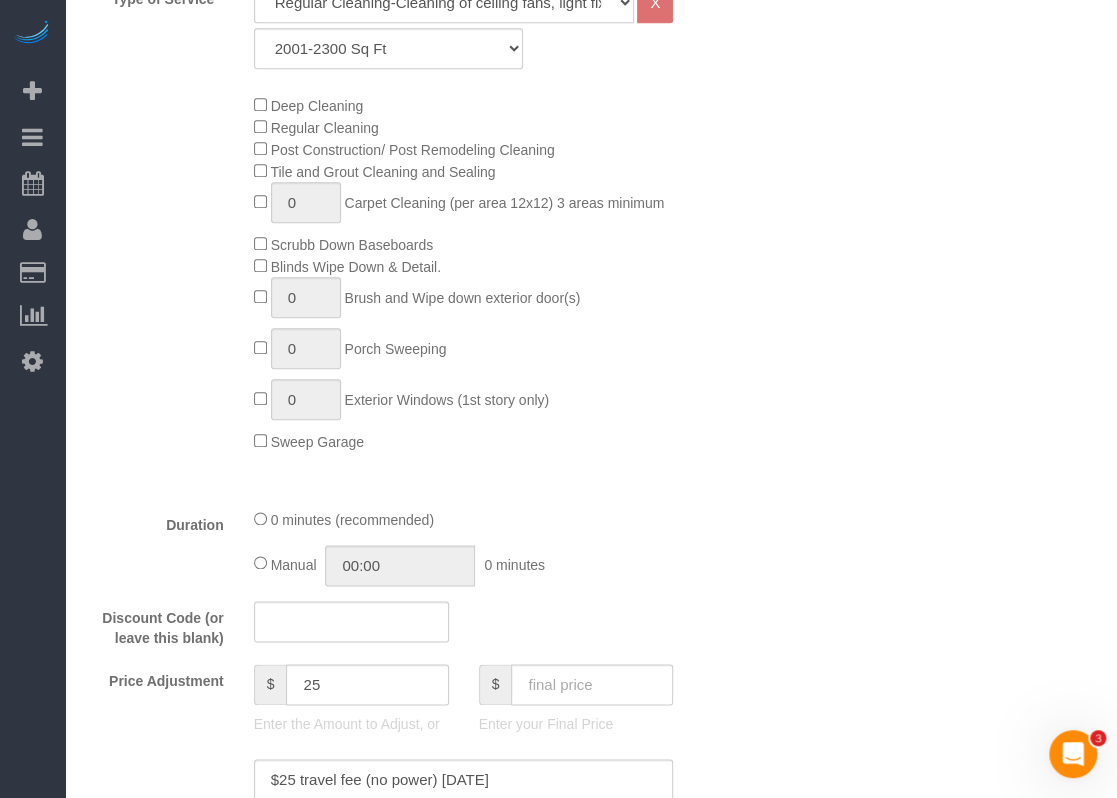 select on "spot90" 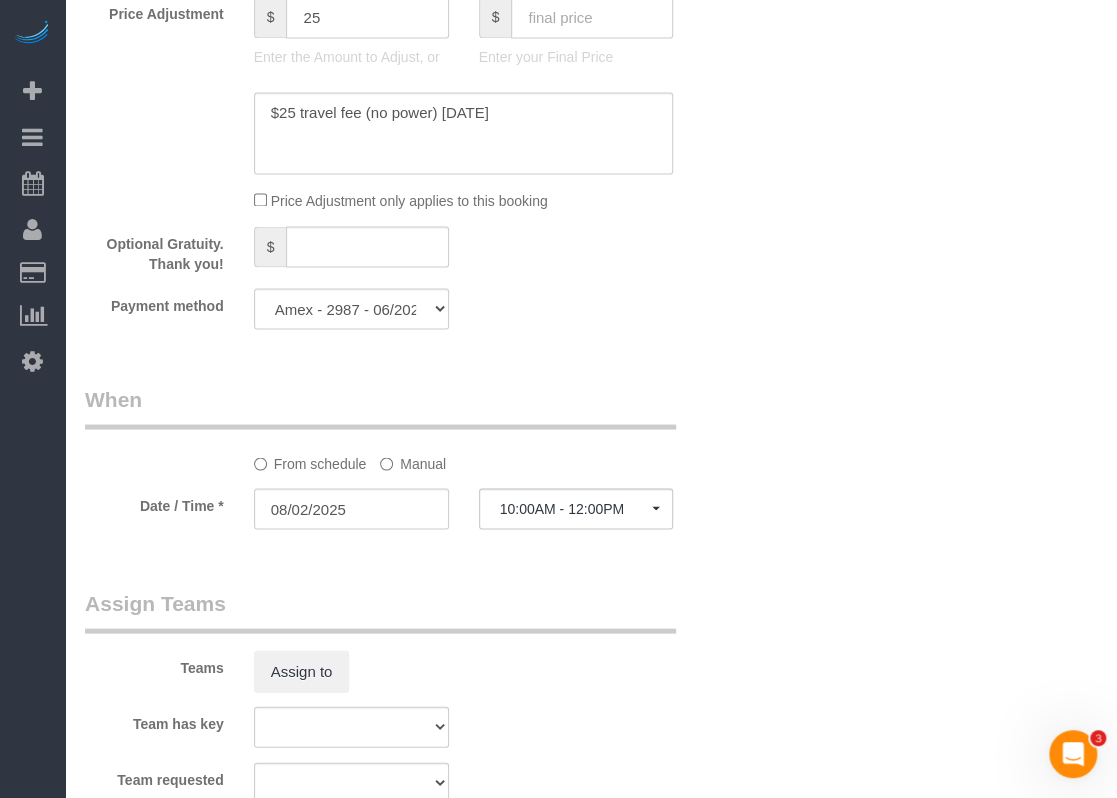 scroll, scrollTop: 1500, scrollLeft: 0, axis: vertical 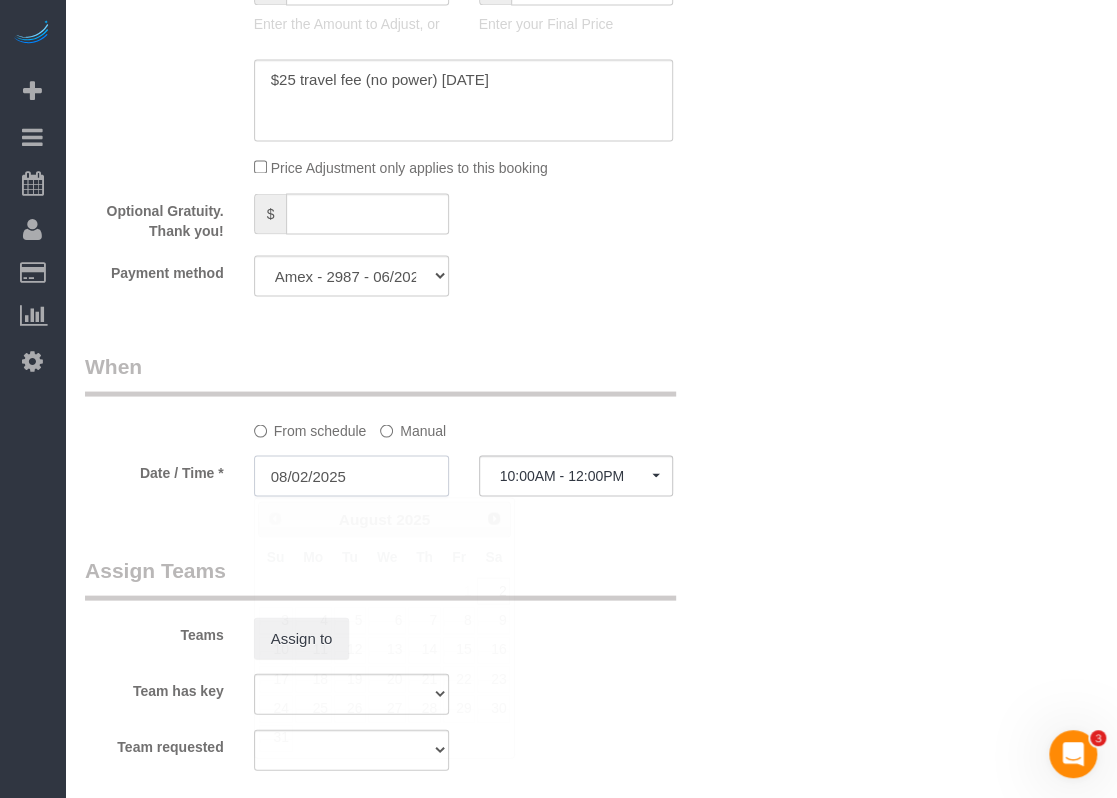 click on "08/02/2025" at bounding box center (351, 475) 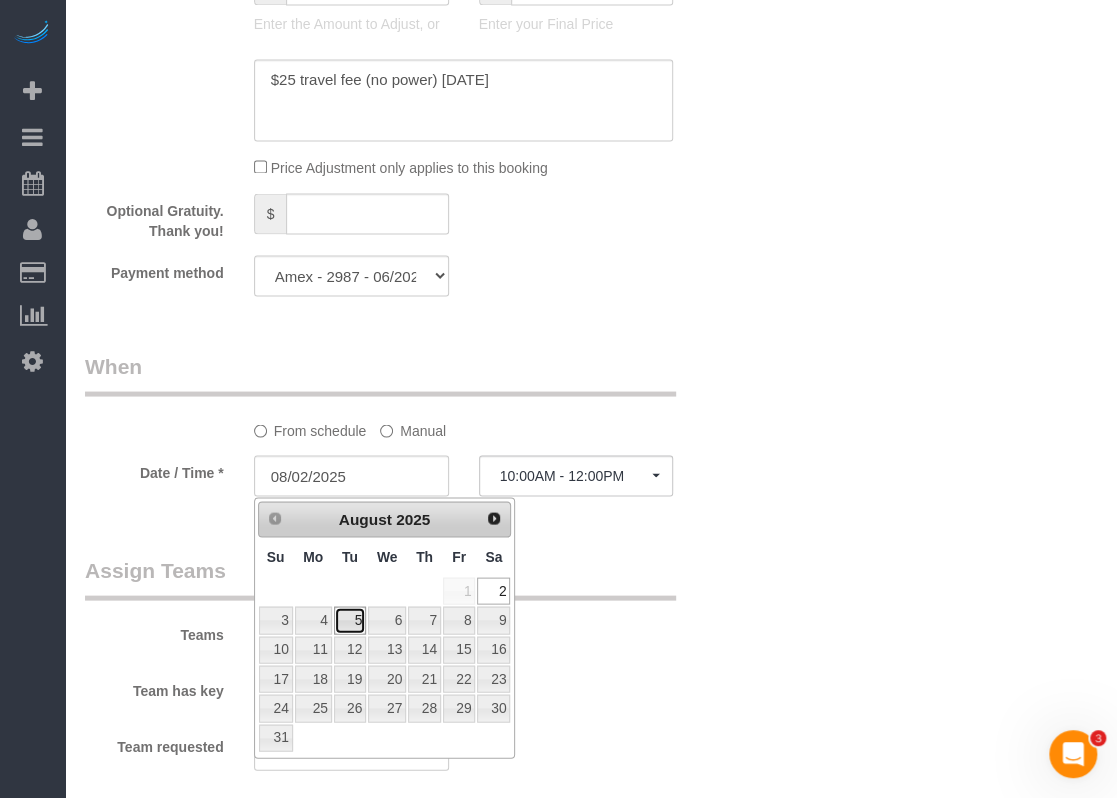click on "5" at bounding box center [350, 619] 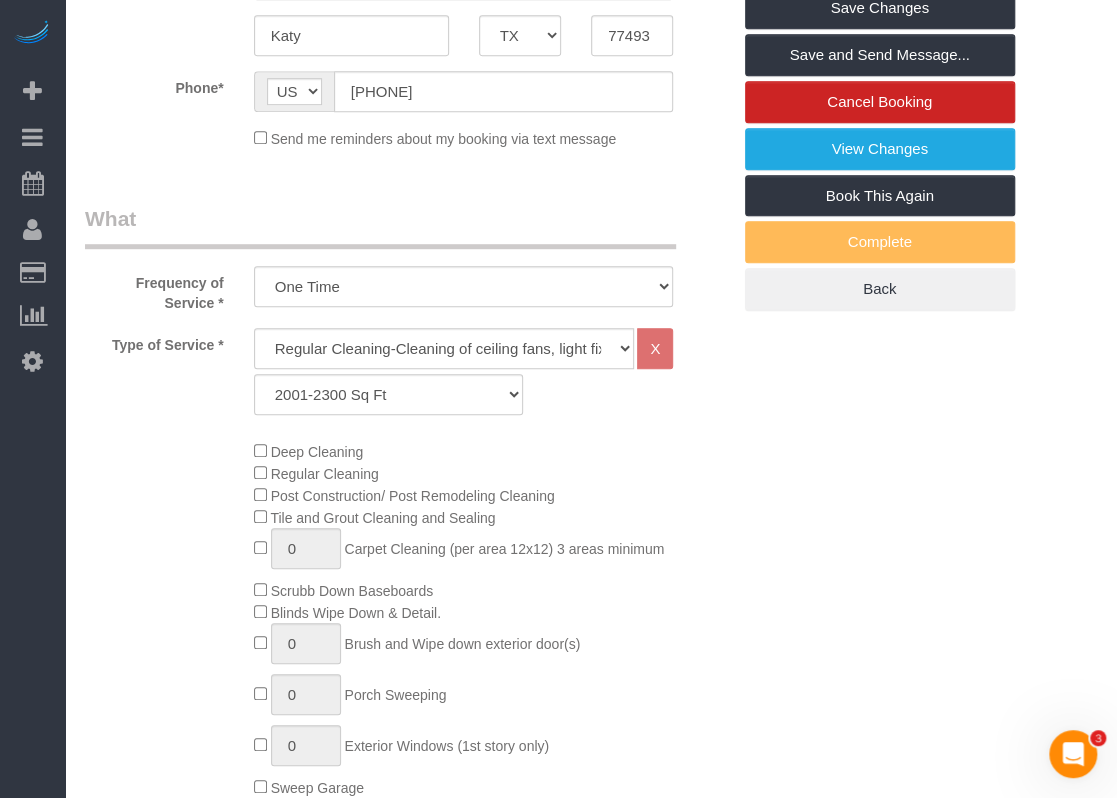 scroll, scrollTop: 200, scrollLeft: 0, axis: vertical 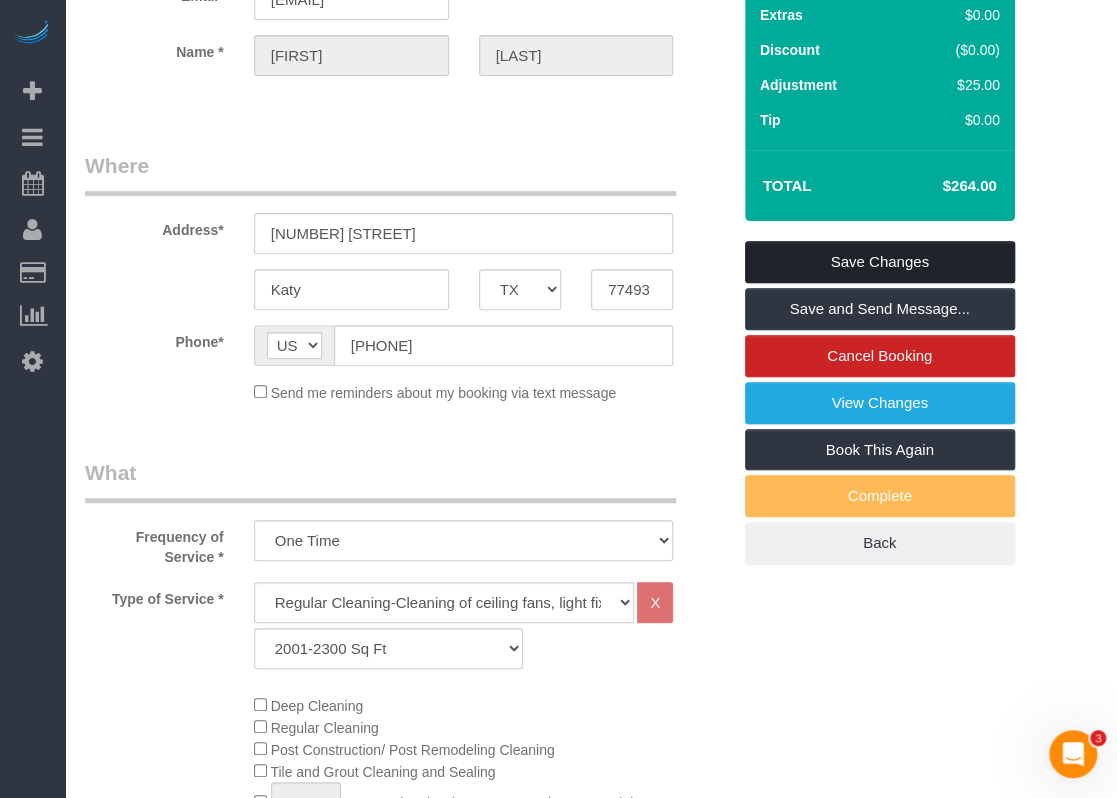 click on "Save Changes" at bounding box center [880, 262] 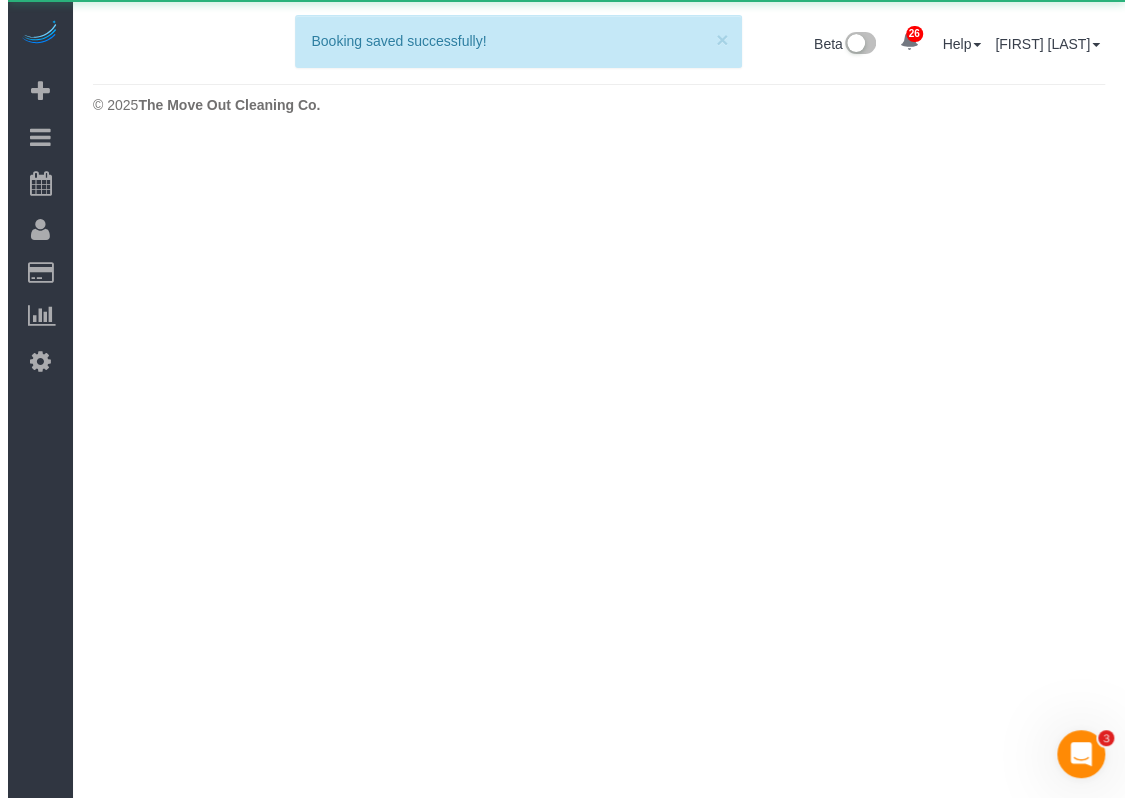scroll, scrollTop: 0, scrollLeft: 0, axis: both 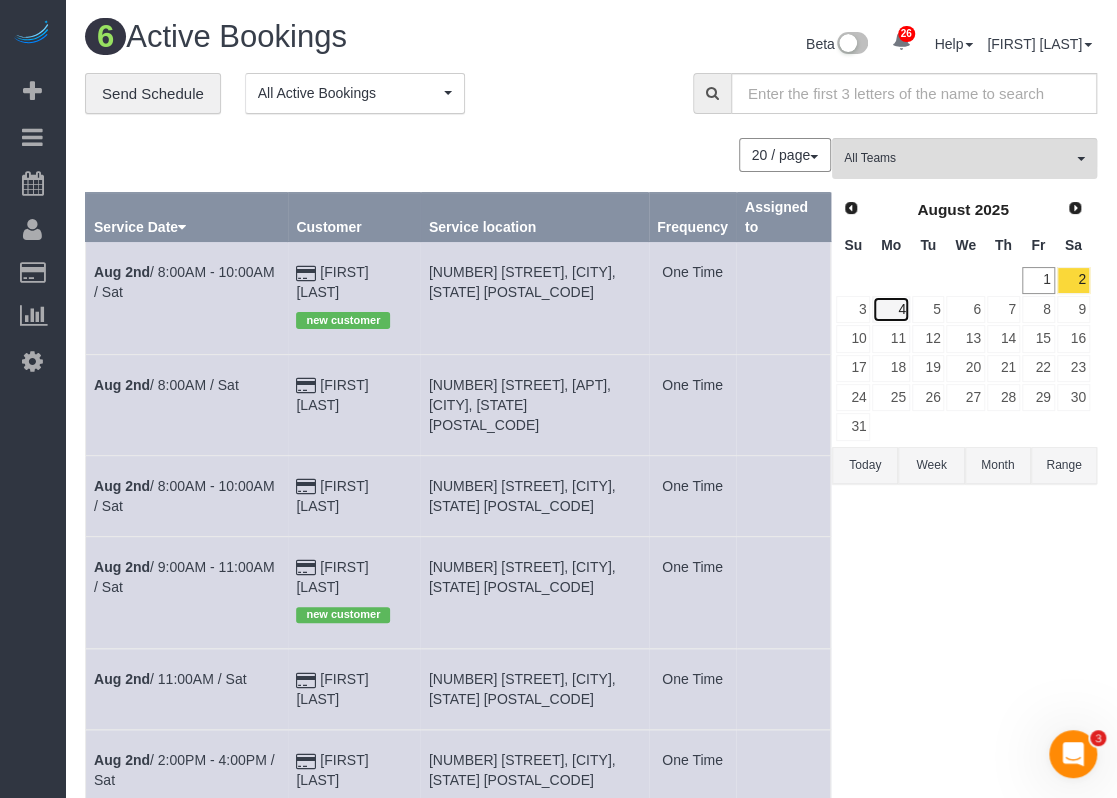 click on "4" at bounding box center (890, 309) 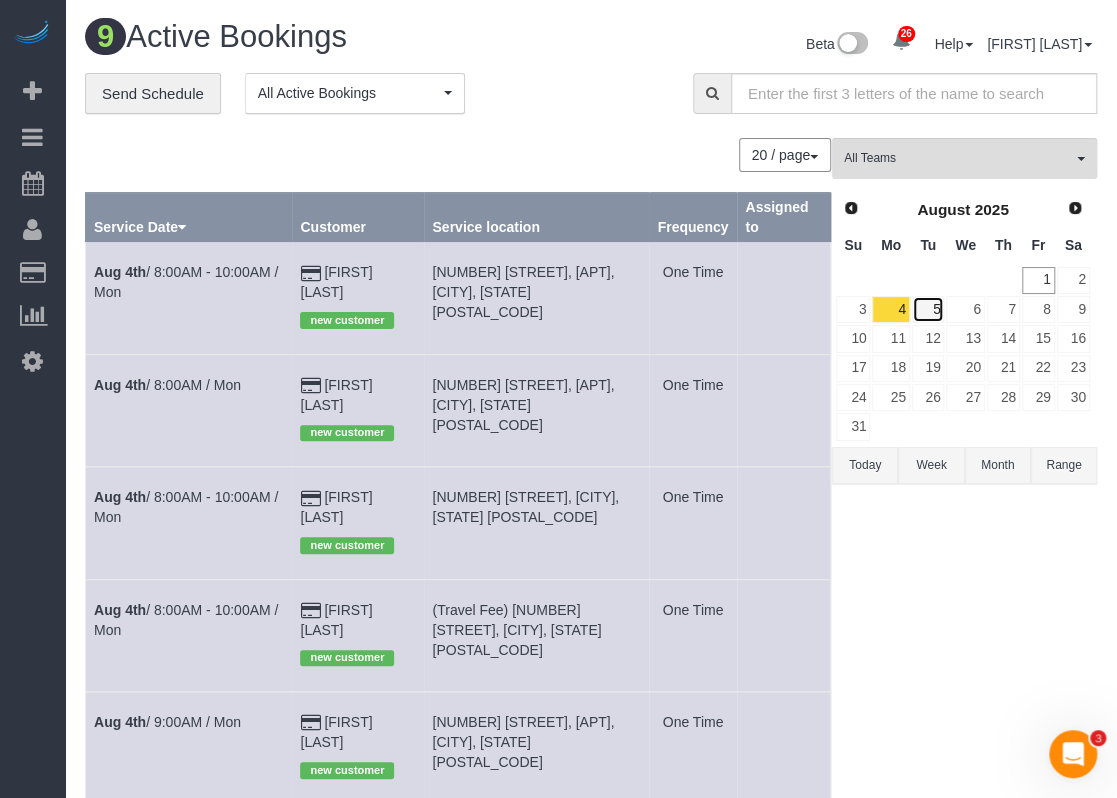 click on "5" at bounding box center (928, 309) 